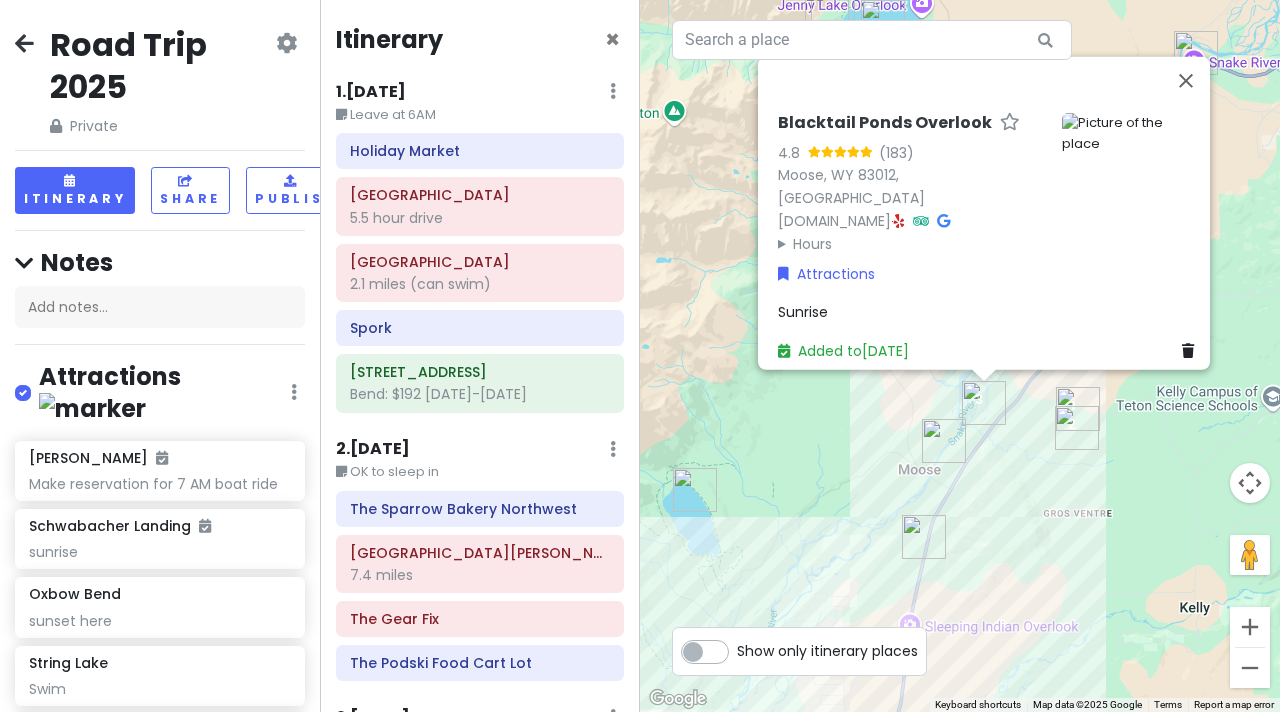 scroll, scrollTop: 0, scrollLeft: 0, axis: both 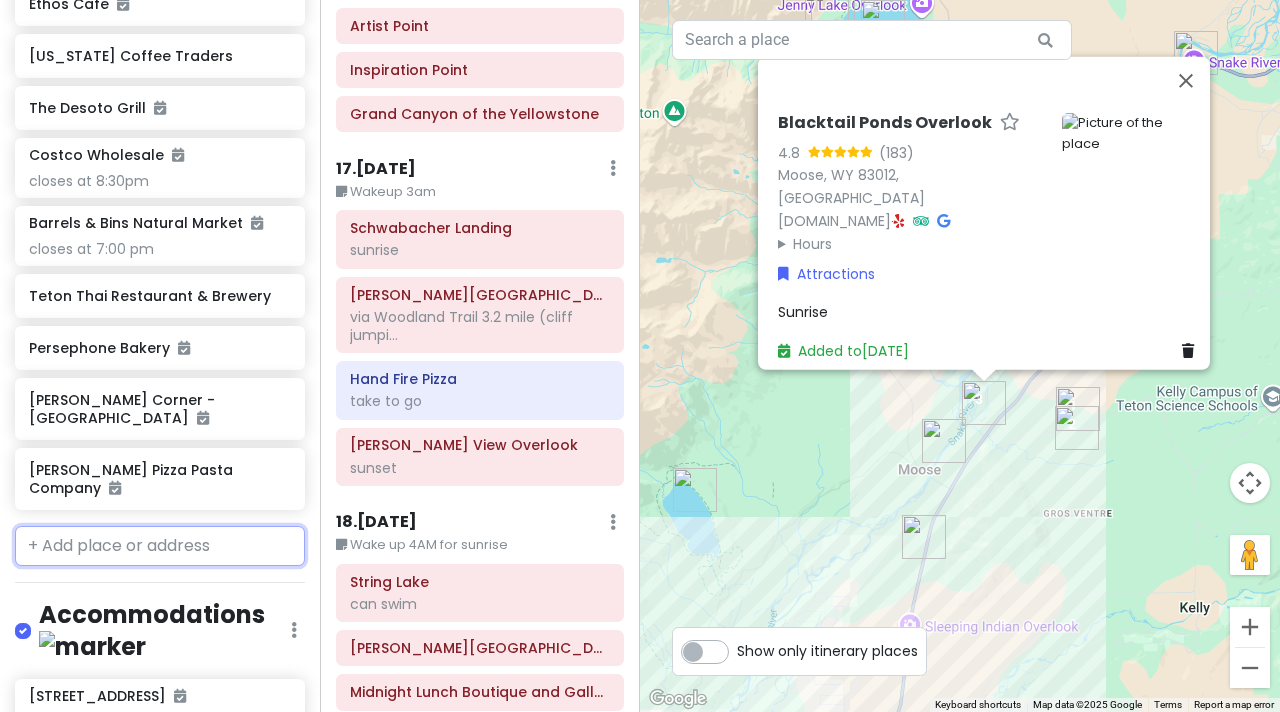 click at bounding box center [160, 546] 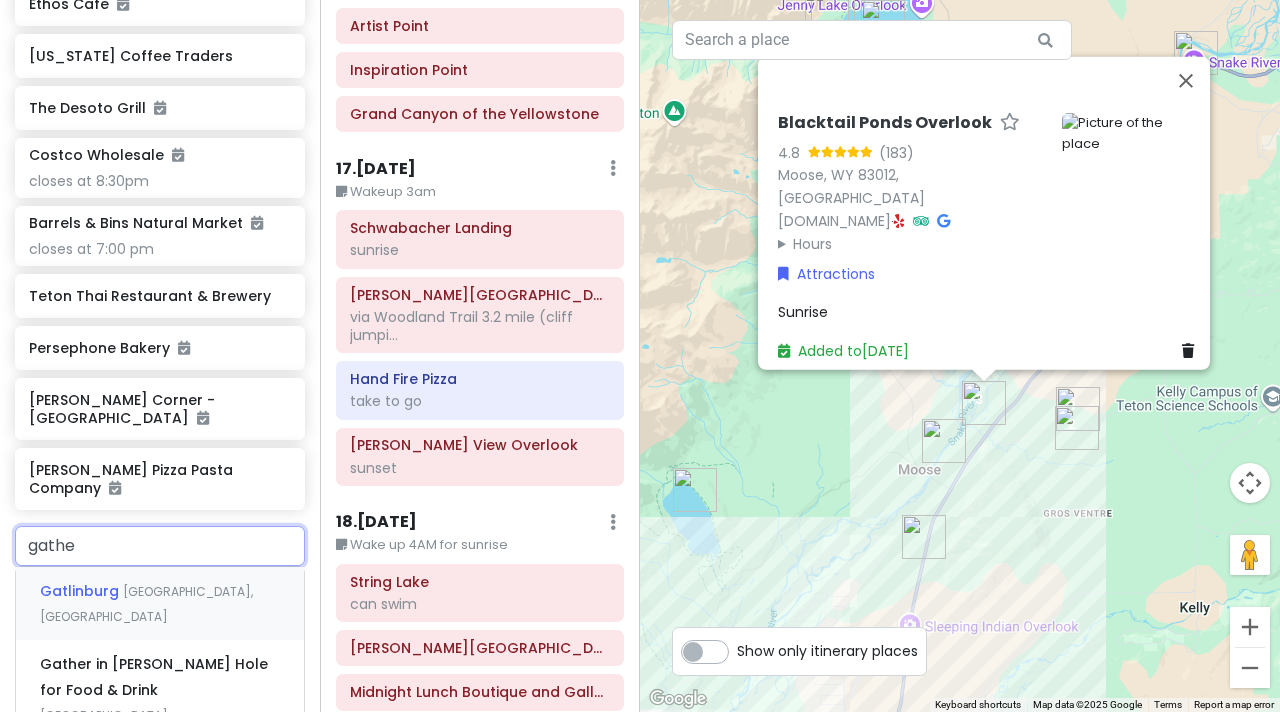 type on "gather" 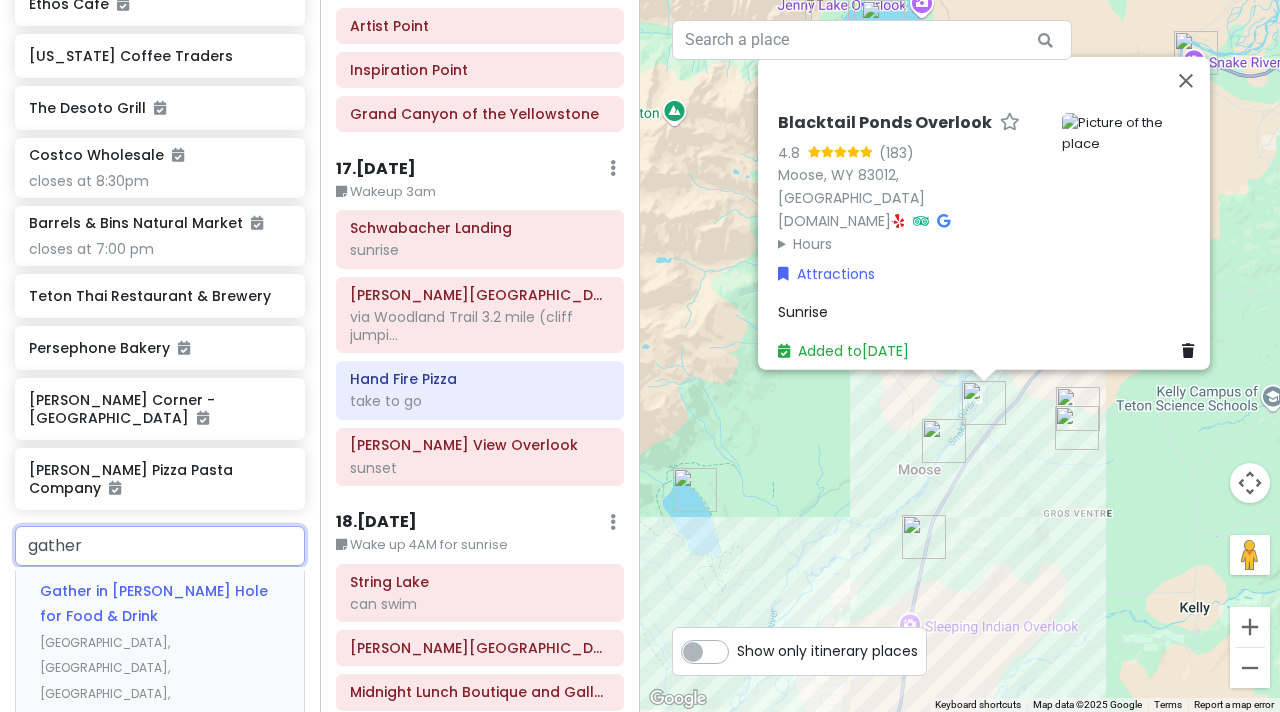 click on "Gather in [PERSON_NAME][GEOGRAPHIC_DATA] for Food & Drink   [GEOGRAPHIC_DATA], [GEOGRAPHIC_DATA], [GEOGRAPHIC_DATA], [GEOGRAPHIC_DATA]" at bounding box center (160, 655) 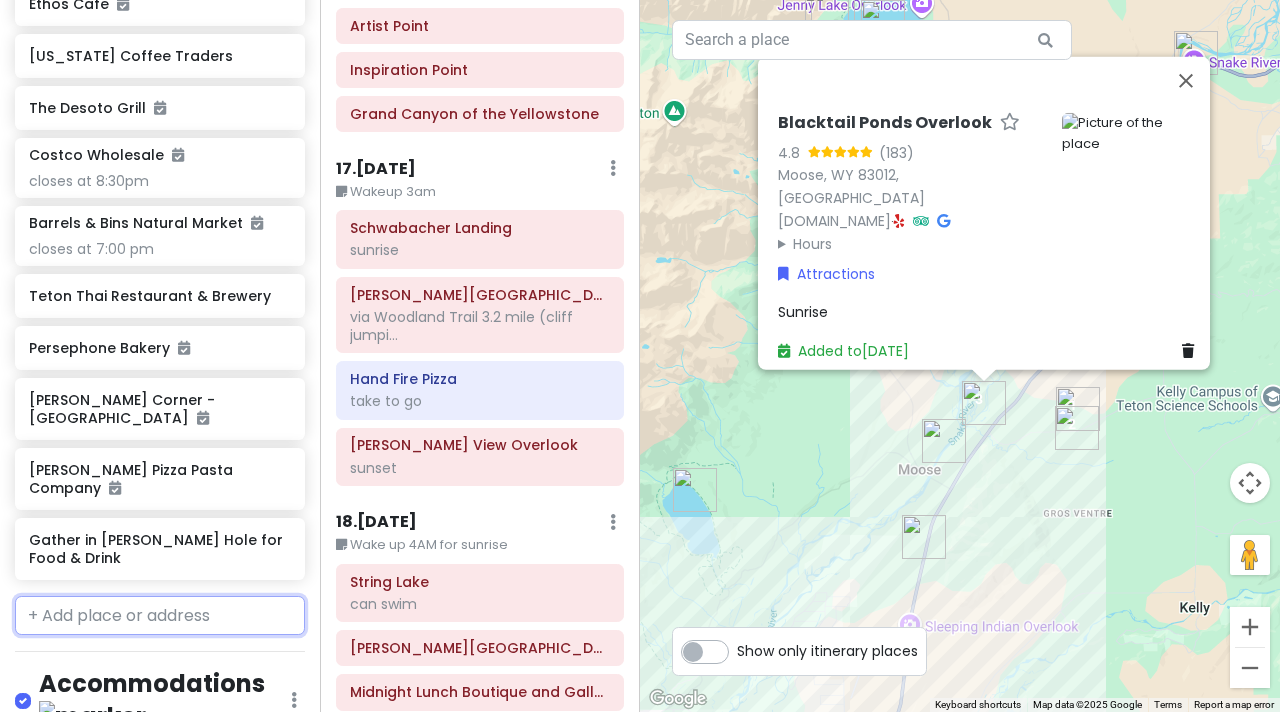 scroll, scrollTop: 8677, scrollLeft: 0, axis: vertical 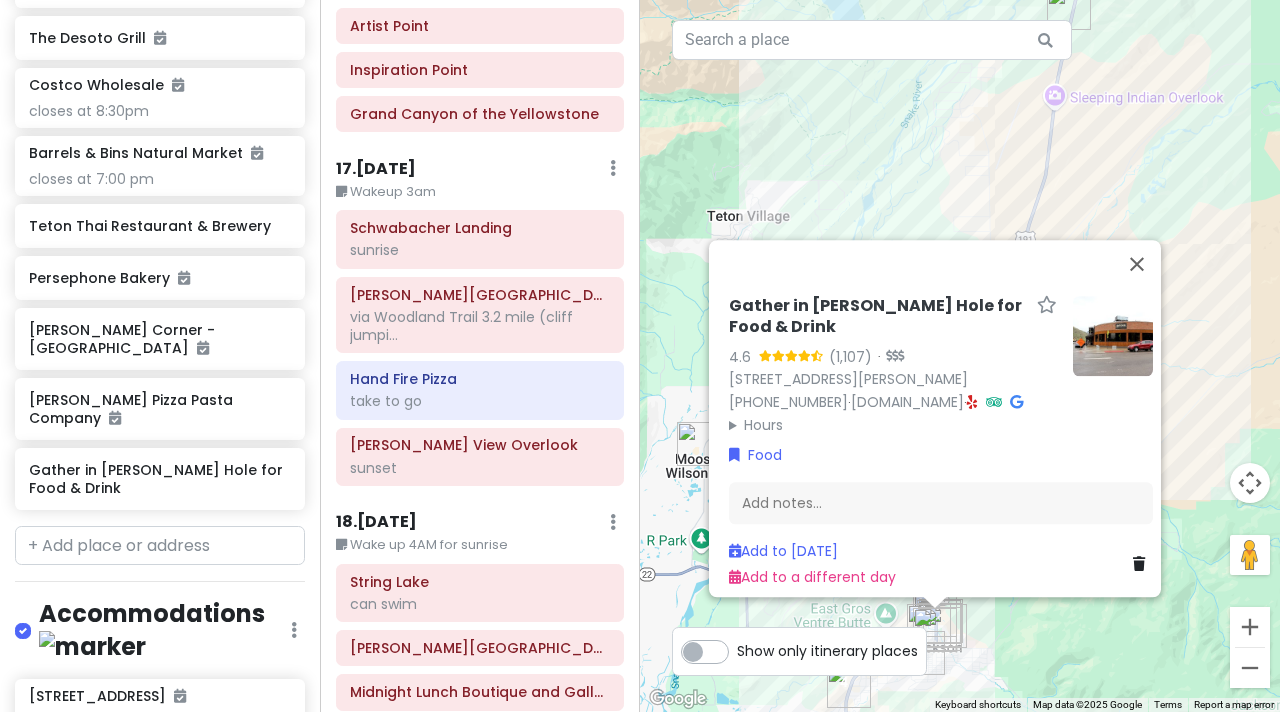 click at bounding box center (1113, 336) 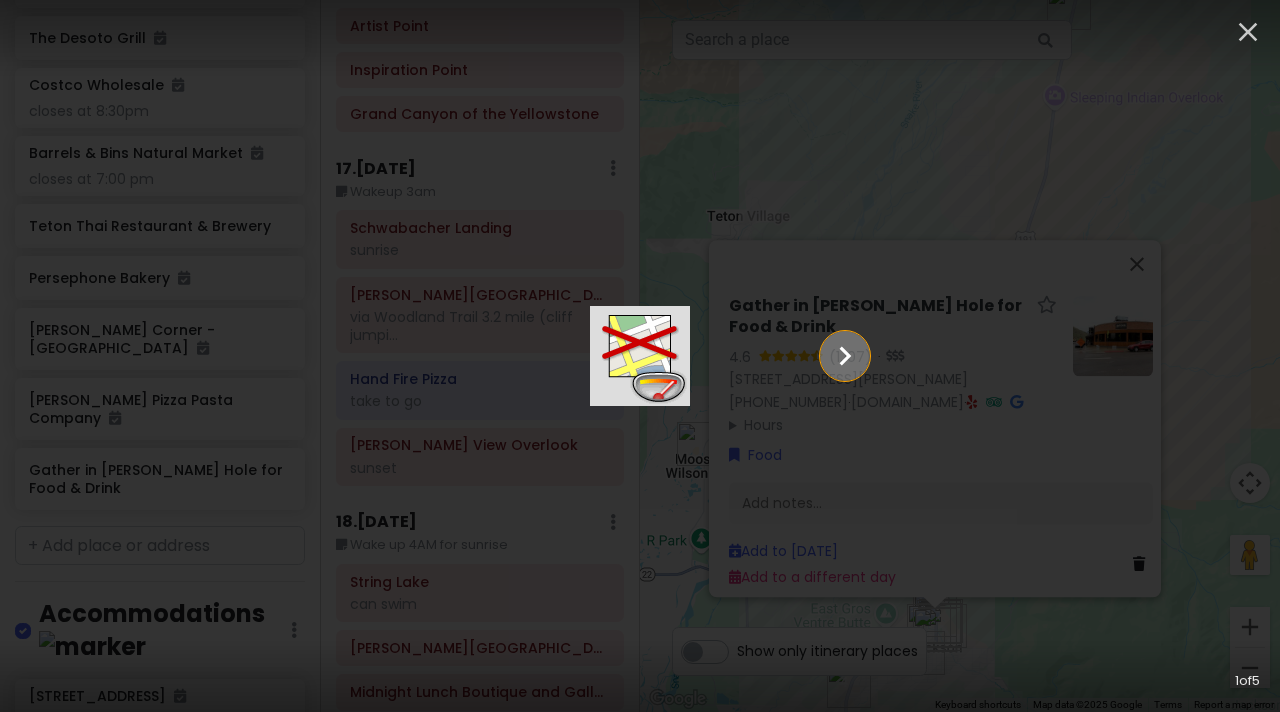 click 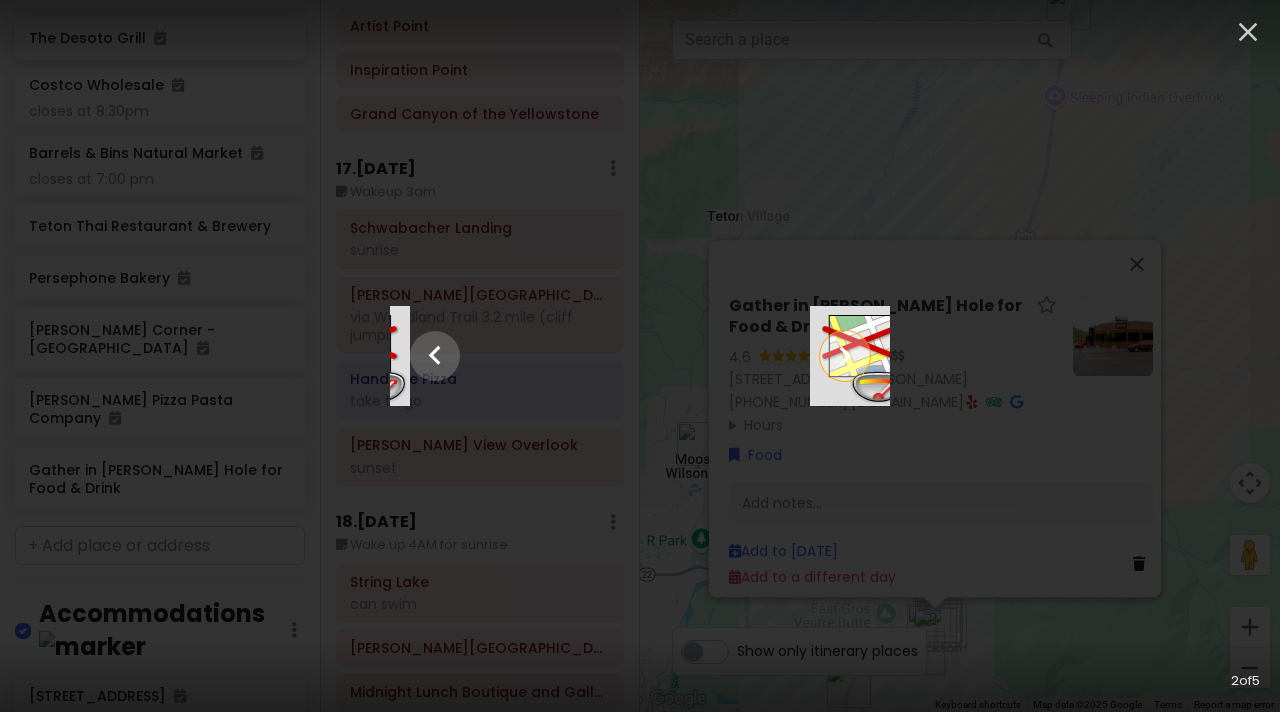 click 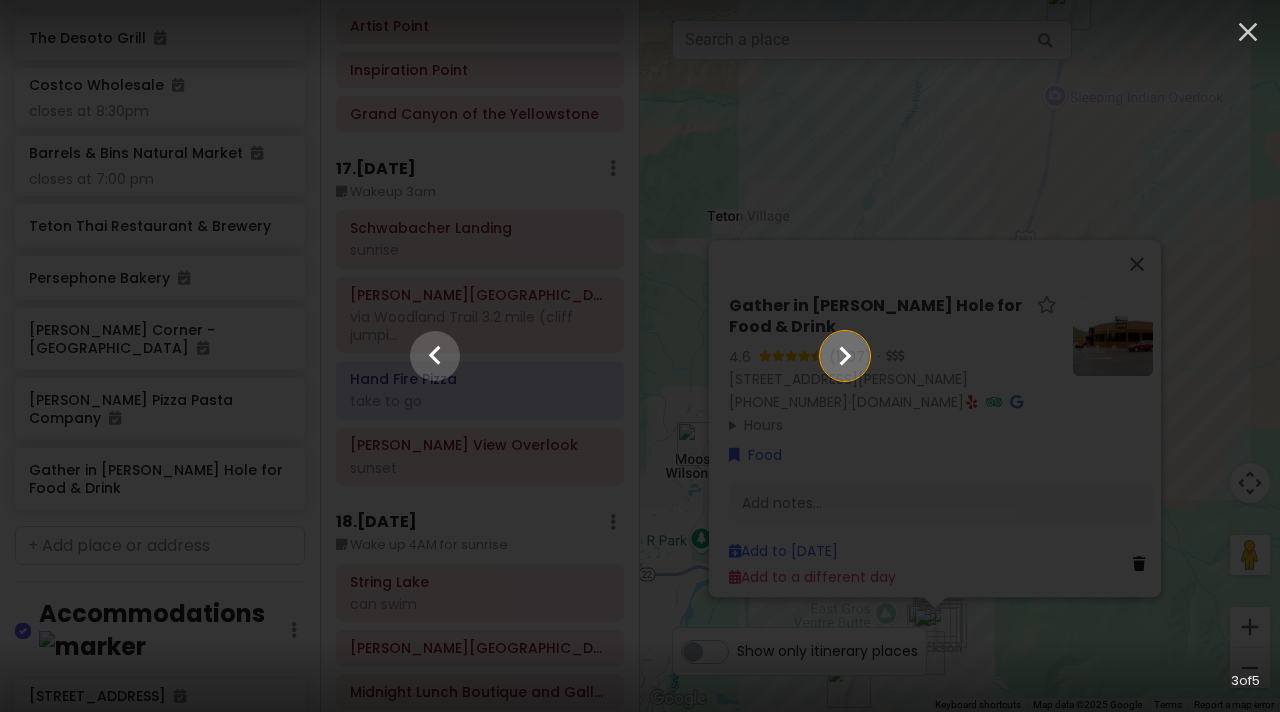click 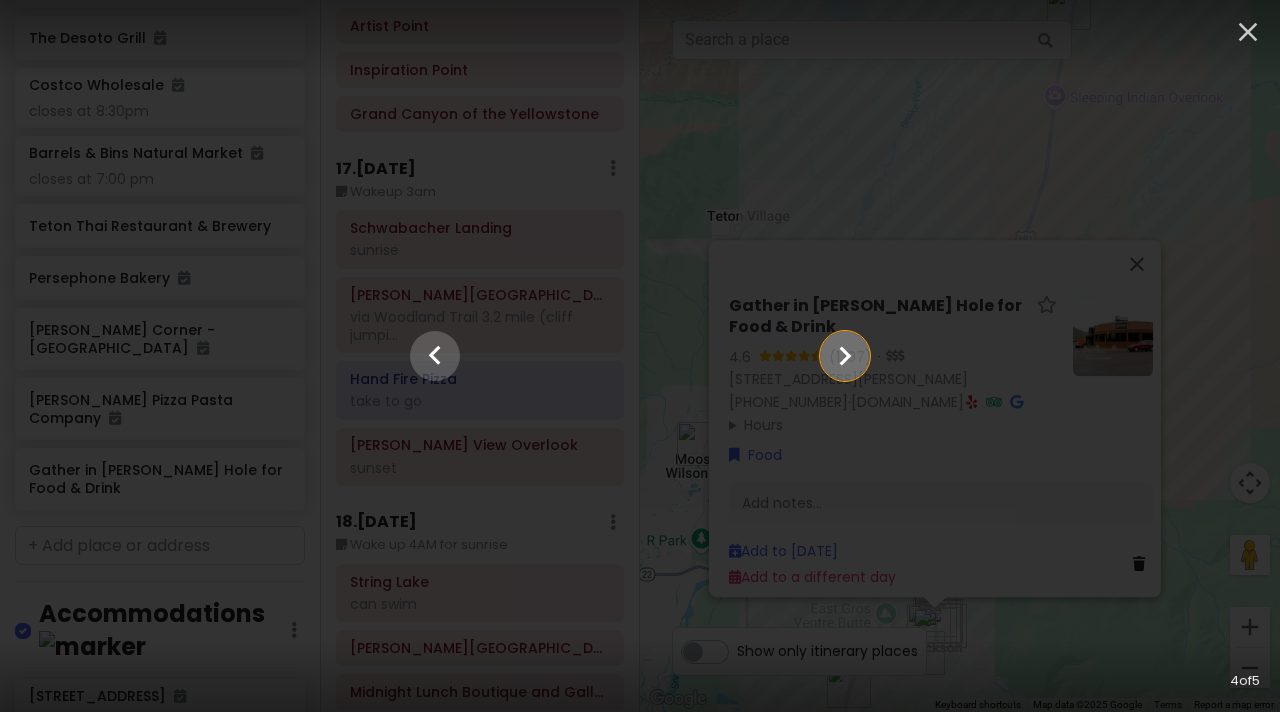 click 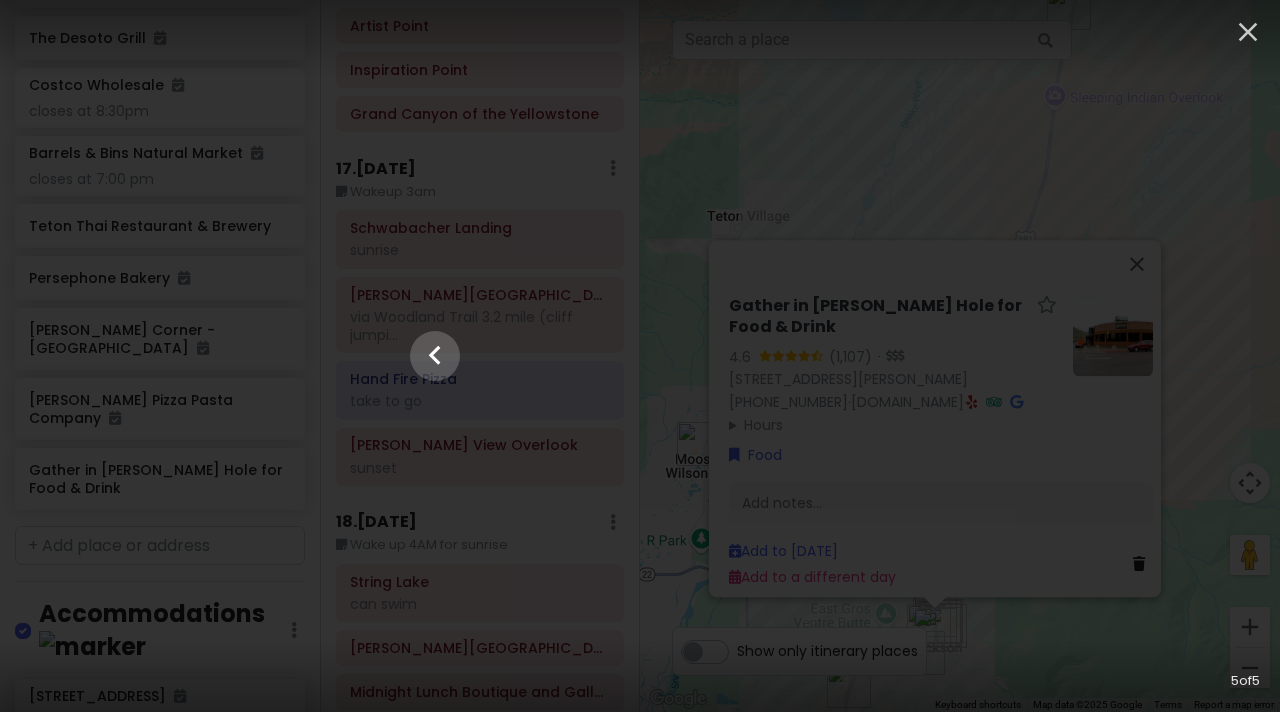 click at bounding box center [-2480, 356] 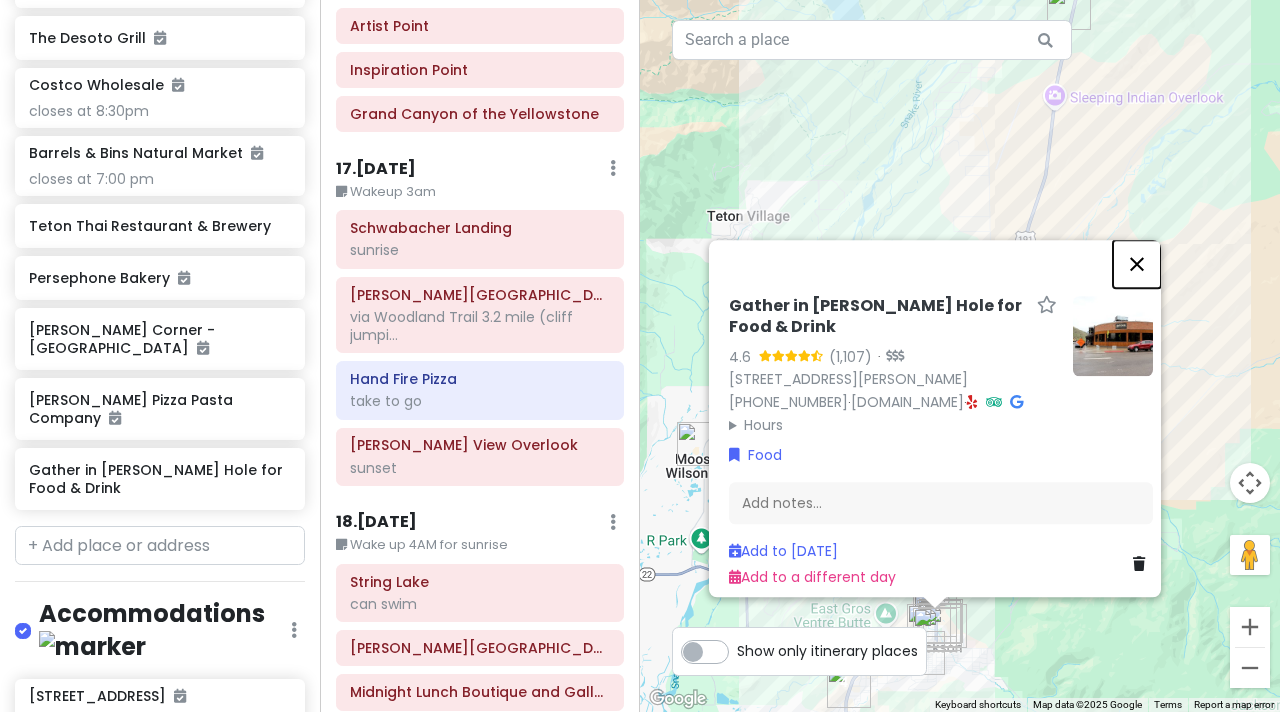 click at bounding box center (1137, 264) 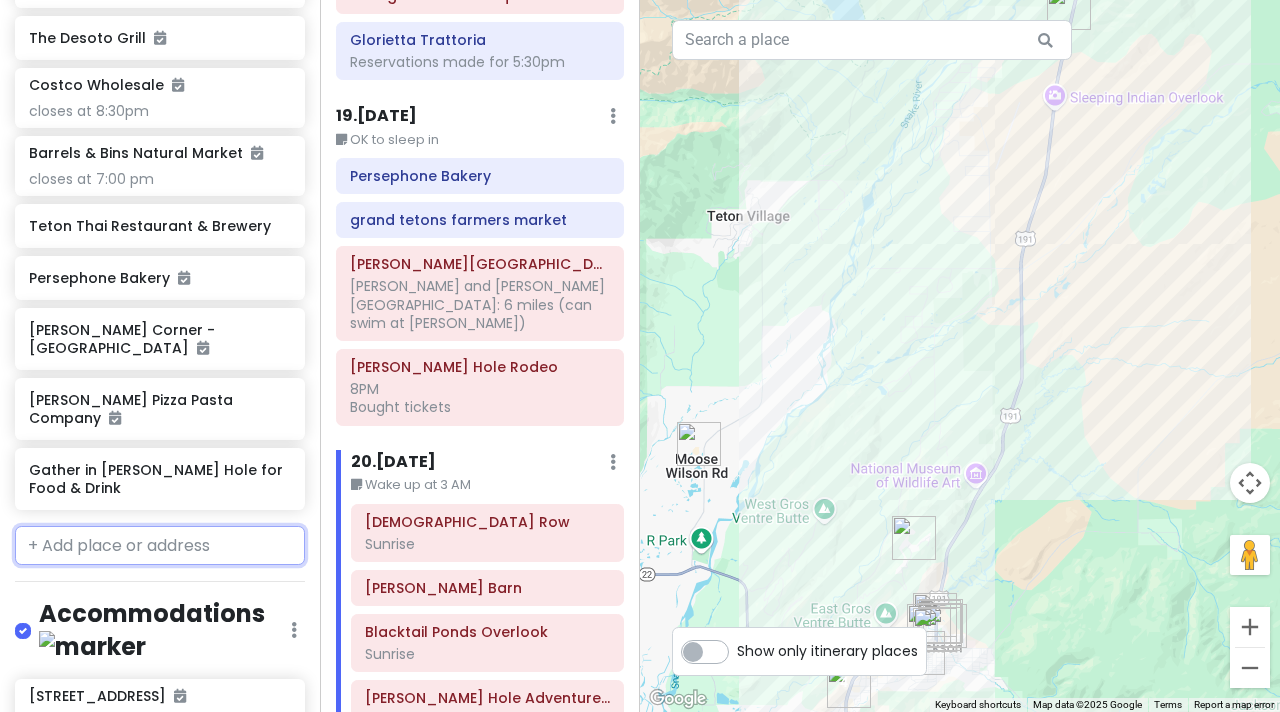scroll, scrollTop: 4981, scrollLeft: 0, axis: vertical 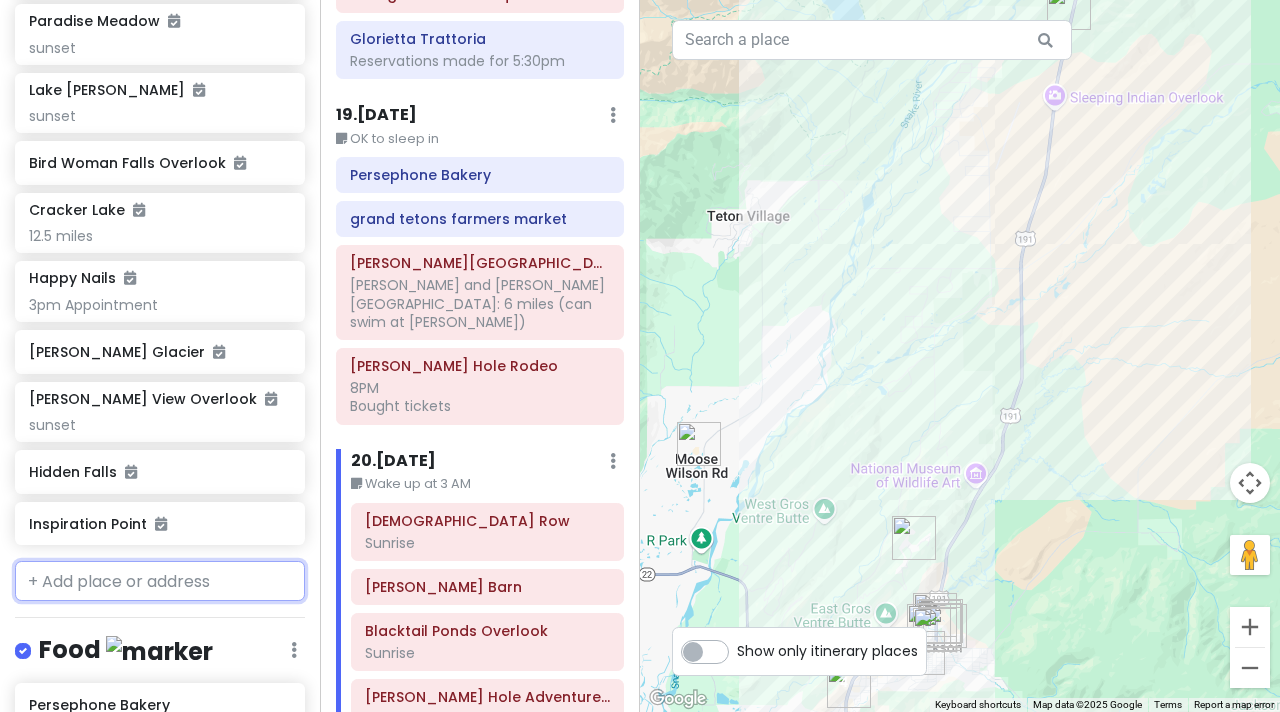 click at bounding box center [160, 581] 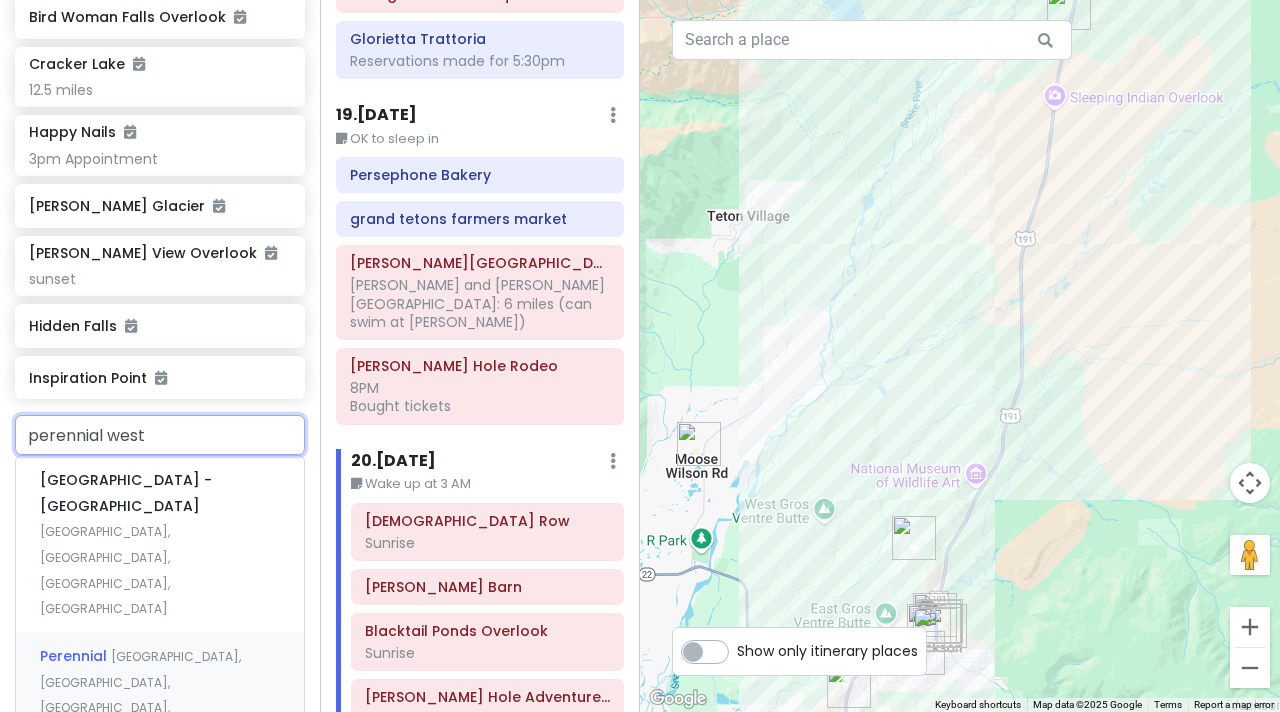 scroll, scrollTop: 6817, scrollLeft: 0, axis: vertical 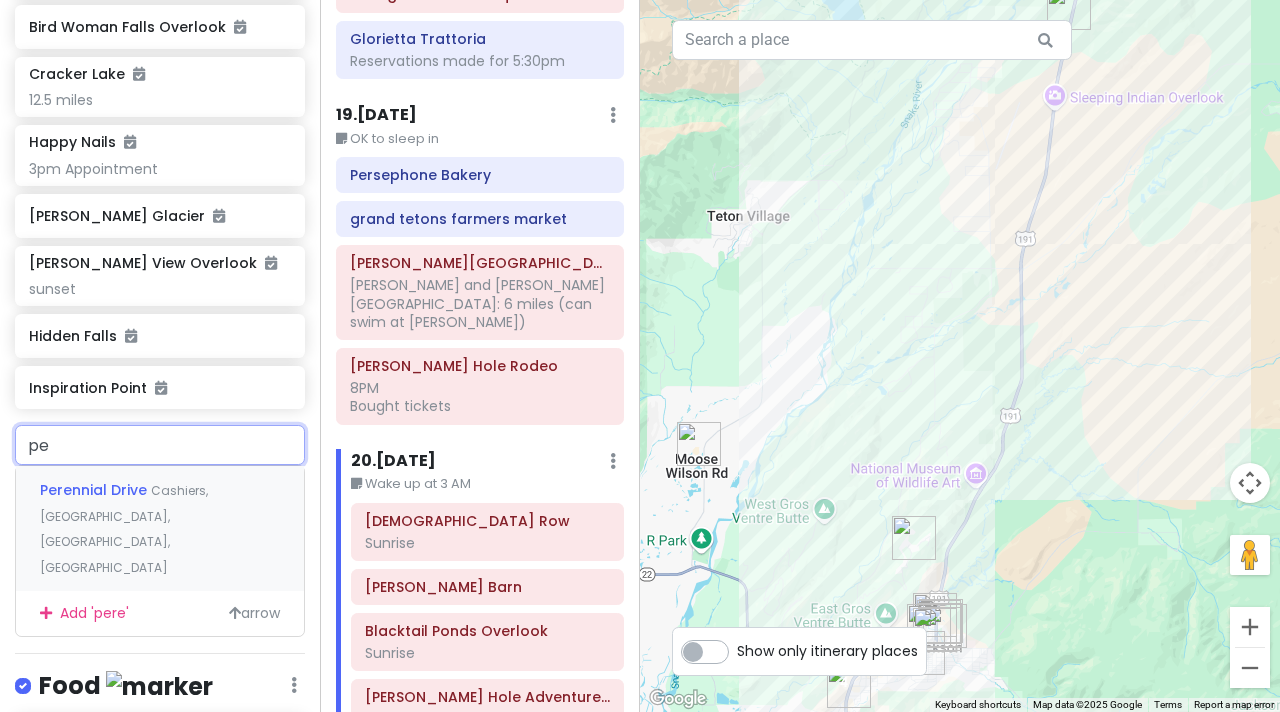 type on "p" 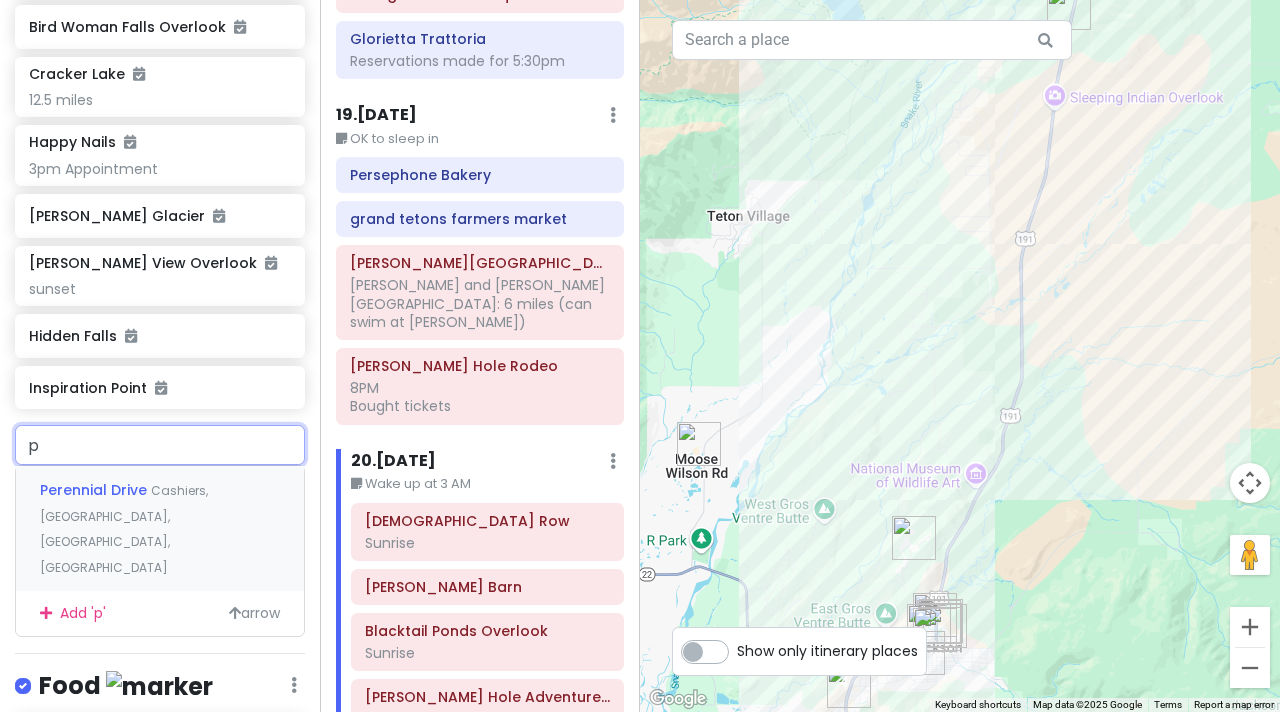 type 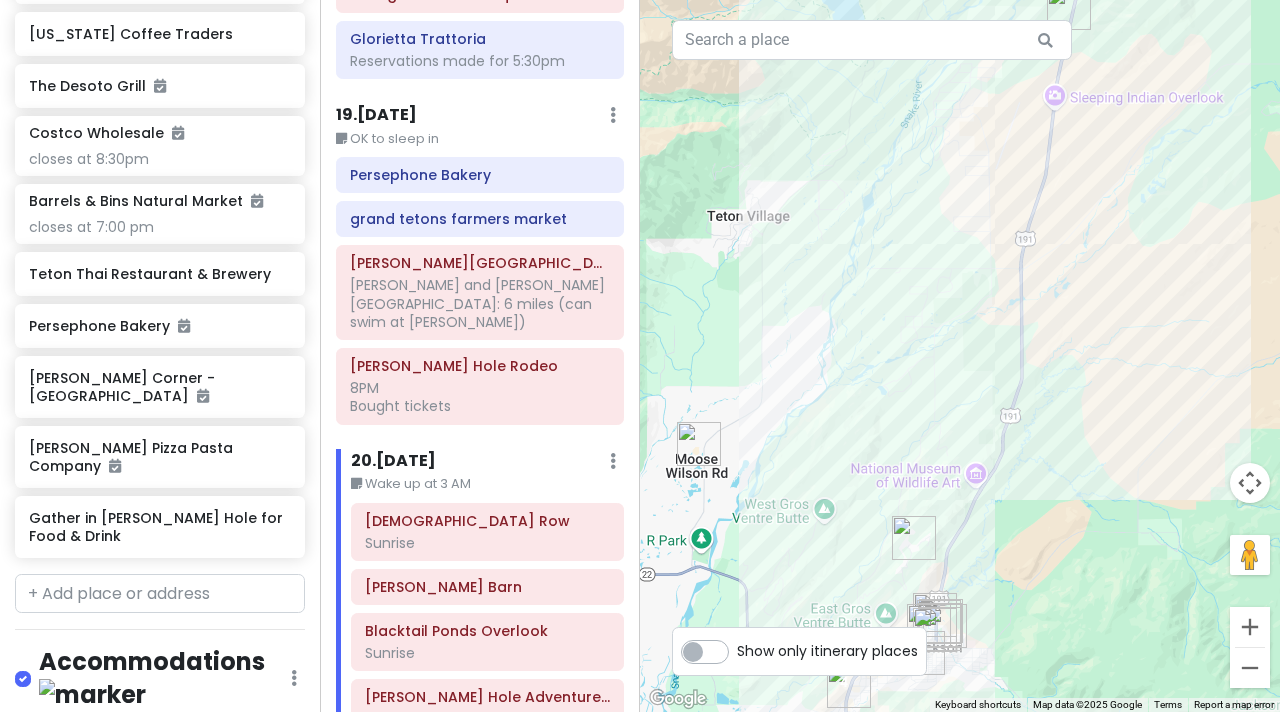 scroll, scrollTop: 8618, scrollLeft: 0, axis: vertical 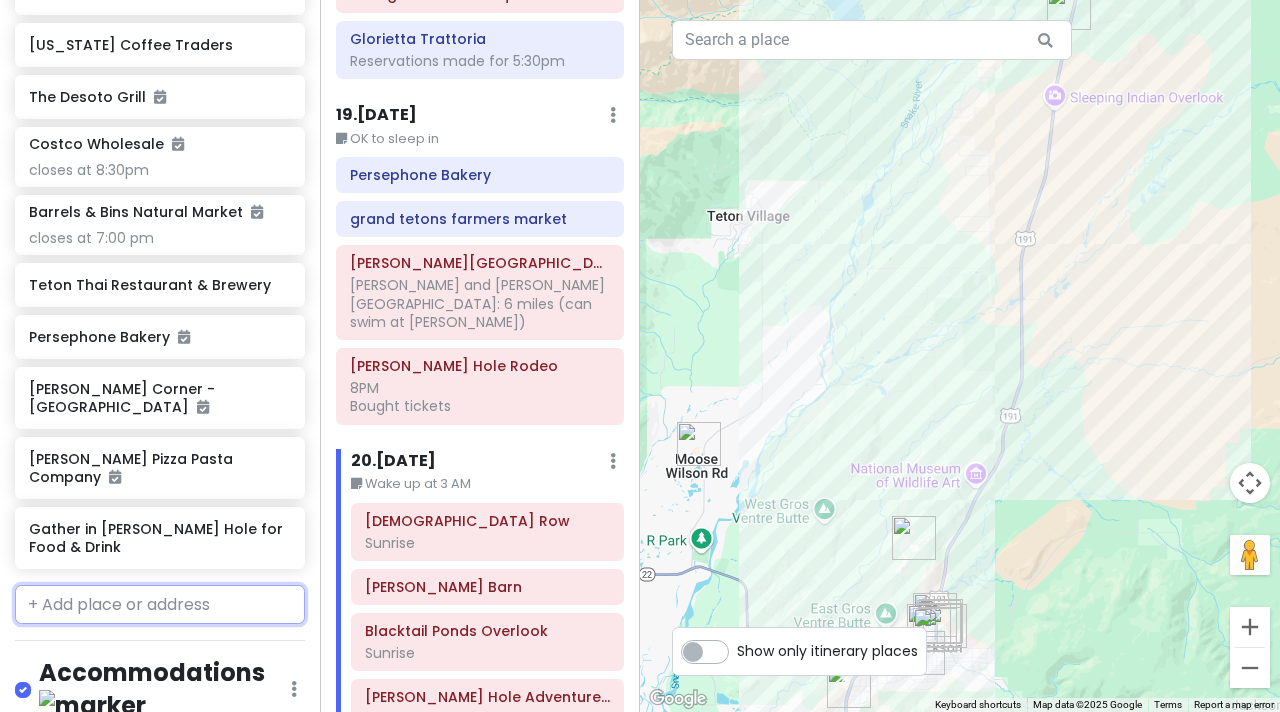 click at bounding box center (160, 605) 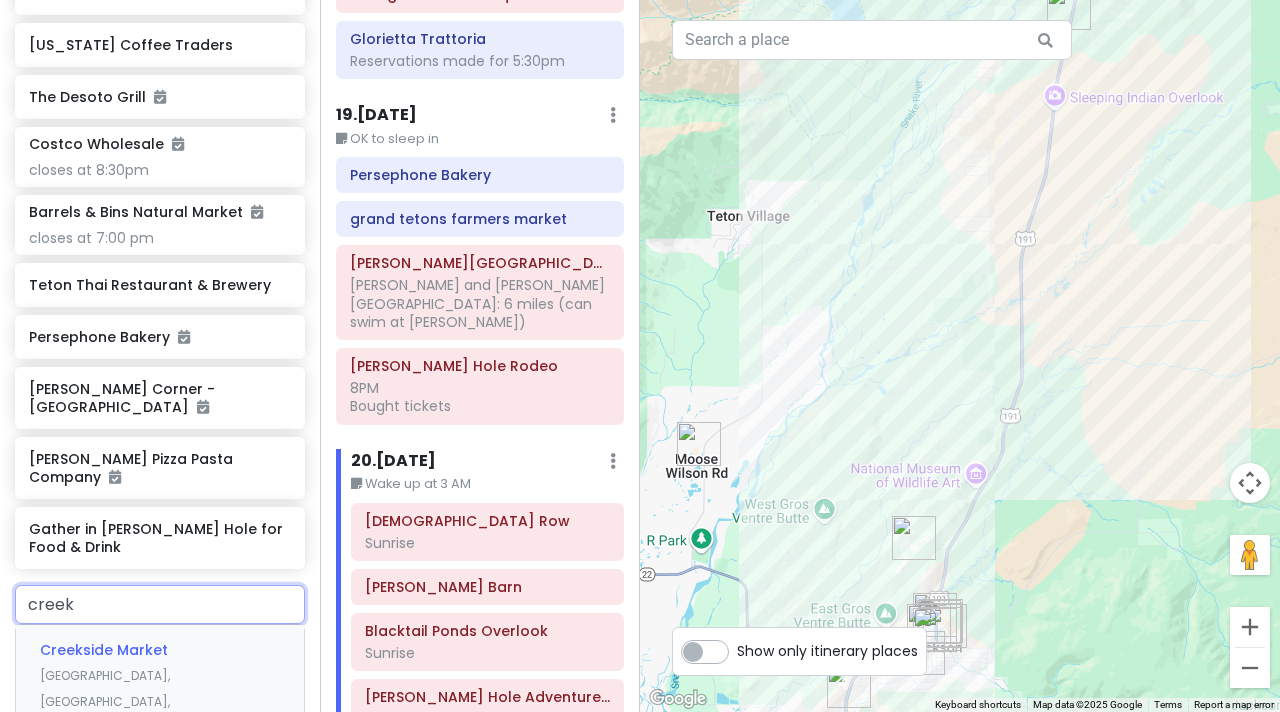 type on "creeks" 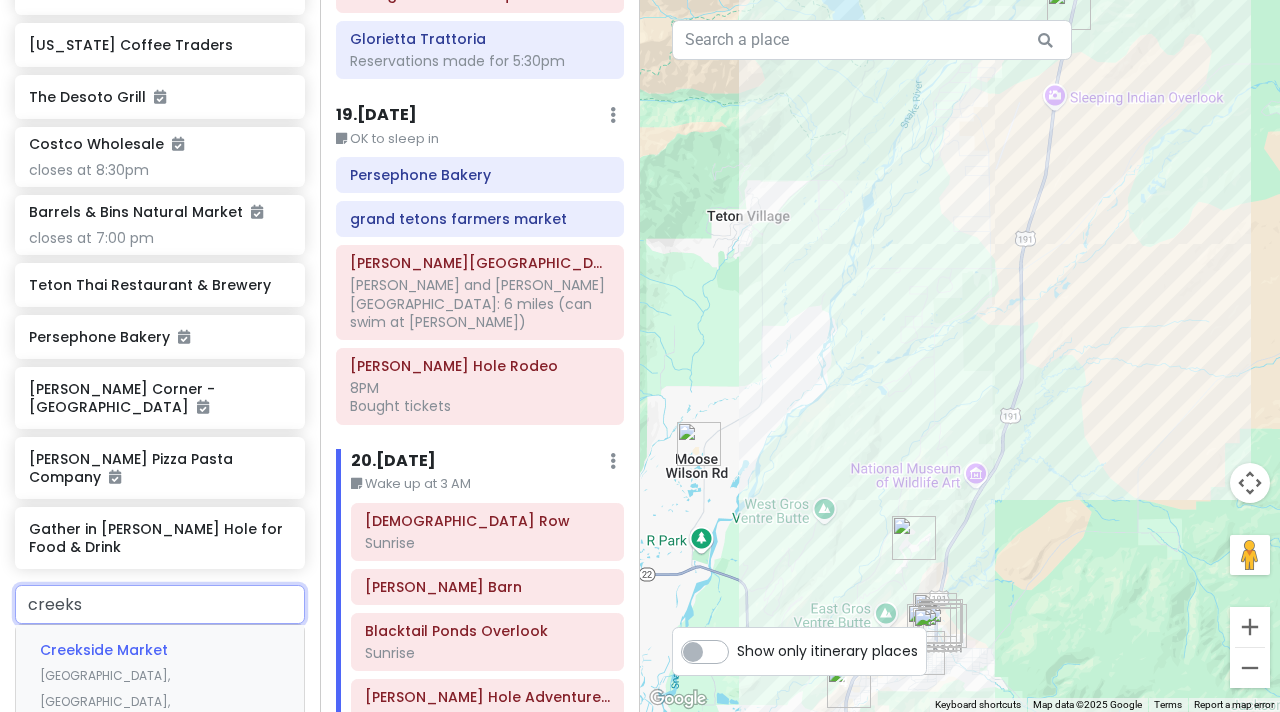 click on "[GEOGRAPHIC_DATA], [GEOGRAPHIC_DATA], [GEOGRAPHIC_DATA], [GEOGRAPHIC_DATA]" at bounding box center (105, 714) 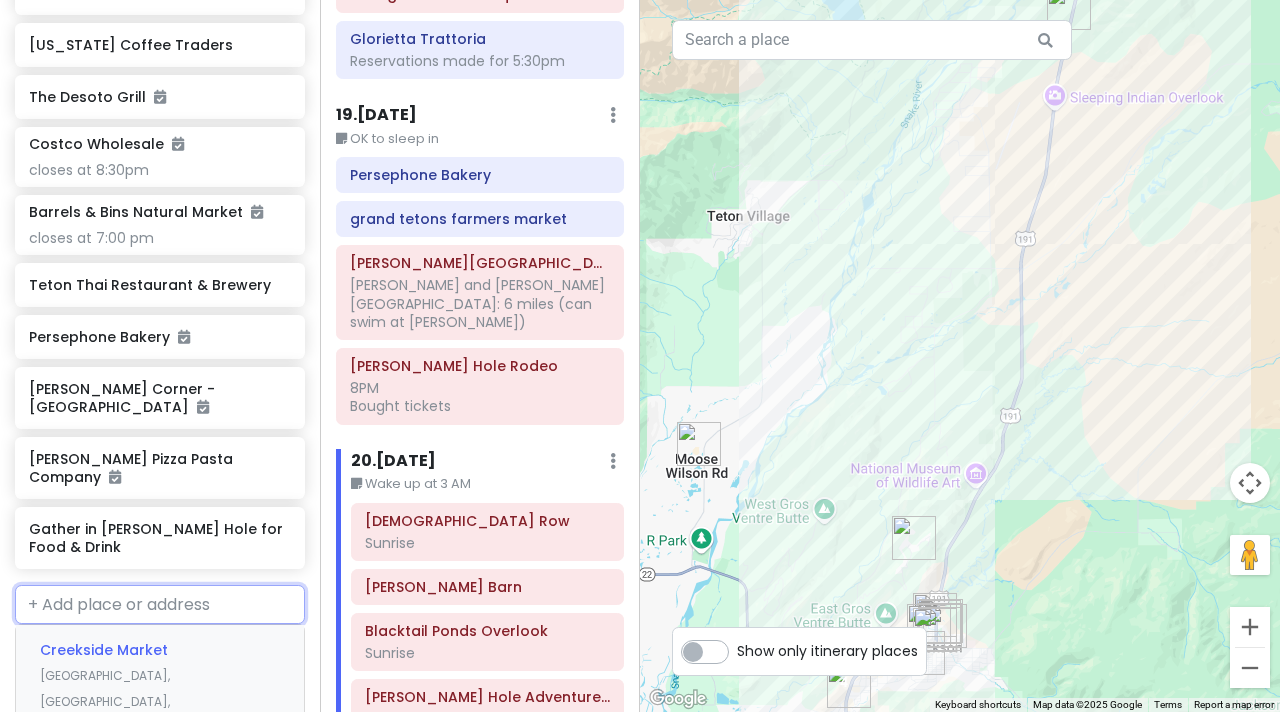 scroll, scrollTop: 8670, scrollLeft: 0, axis: vertical 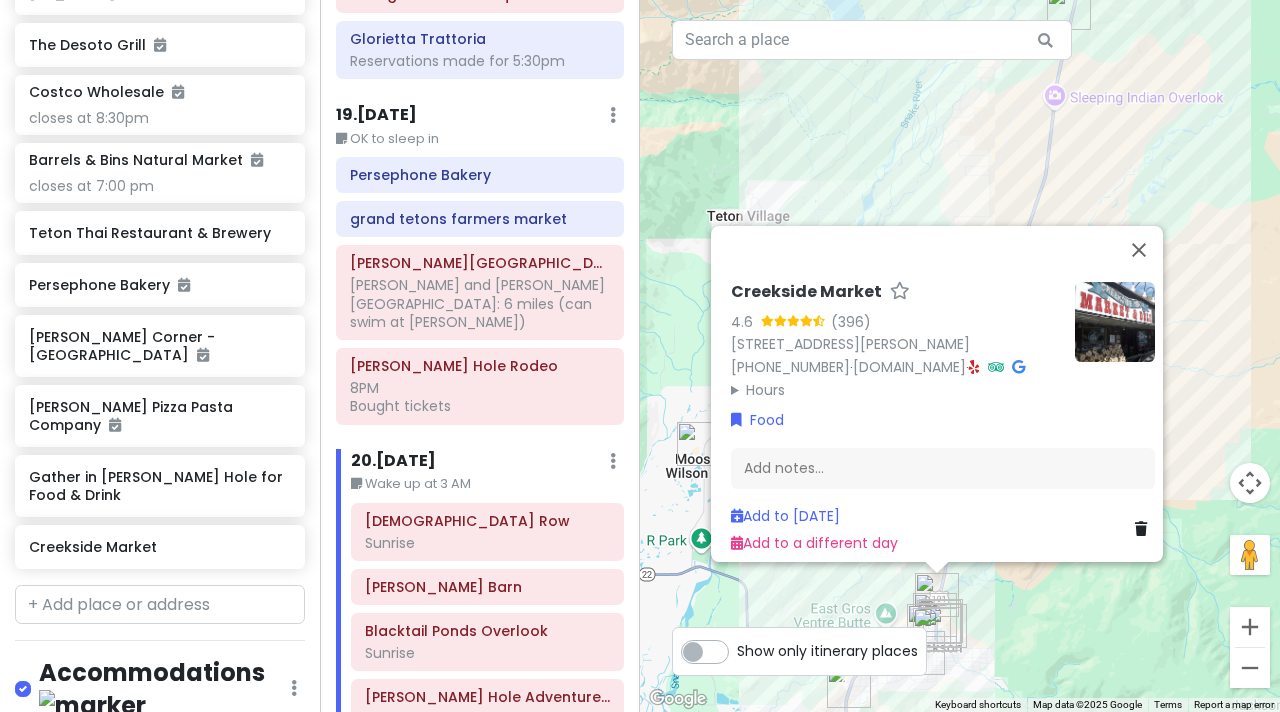 click at bounding box center (1115, 322) 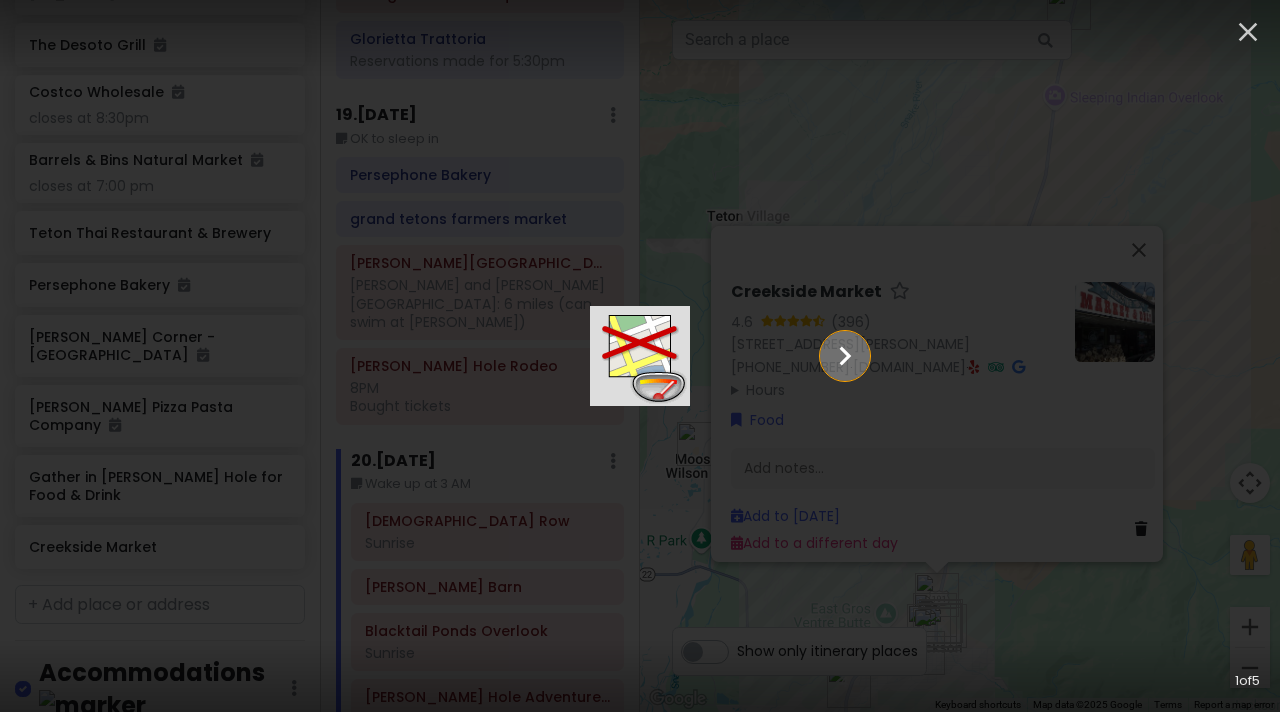 click 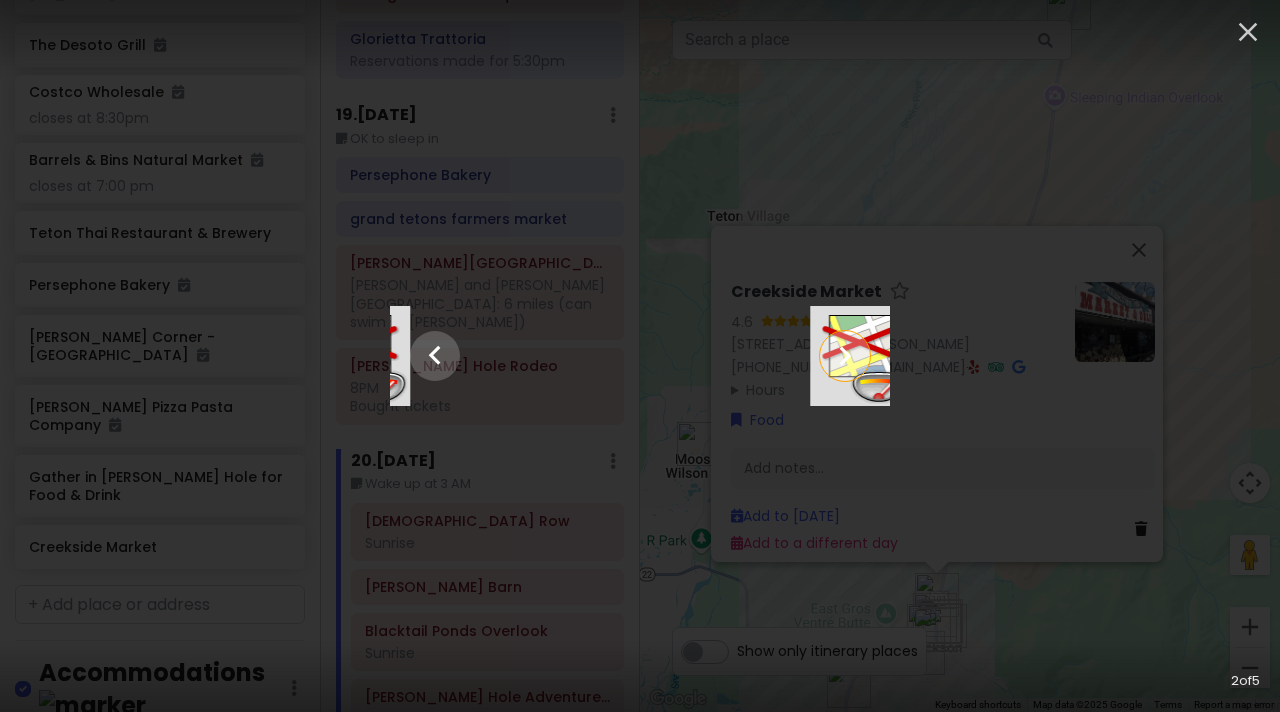 click 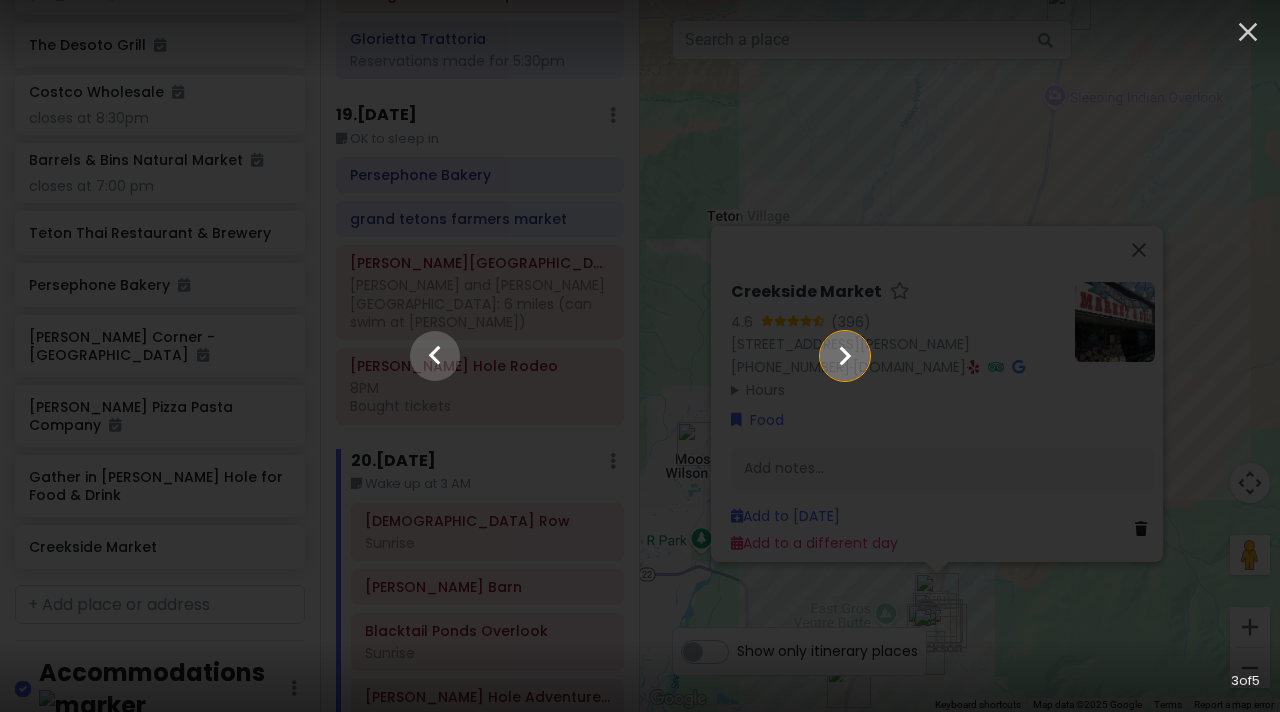 click 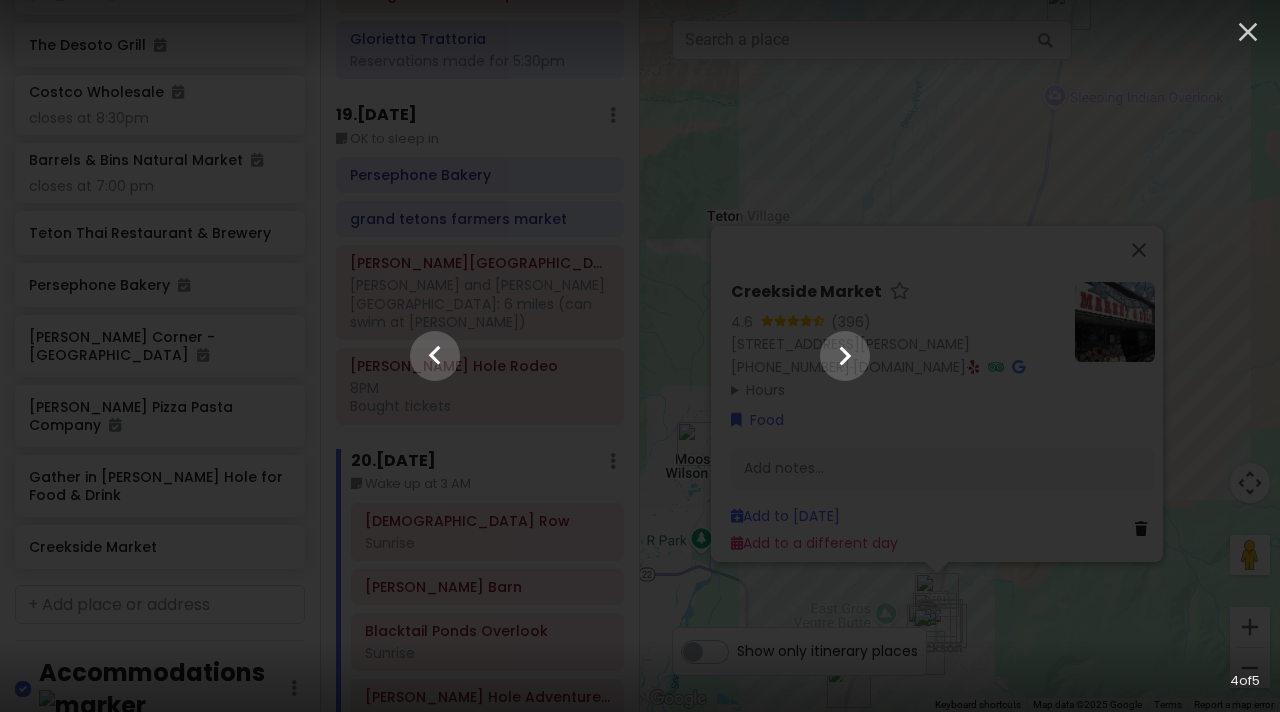 click at bounding box center [-1700, 356] 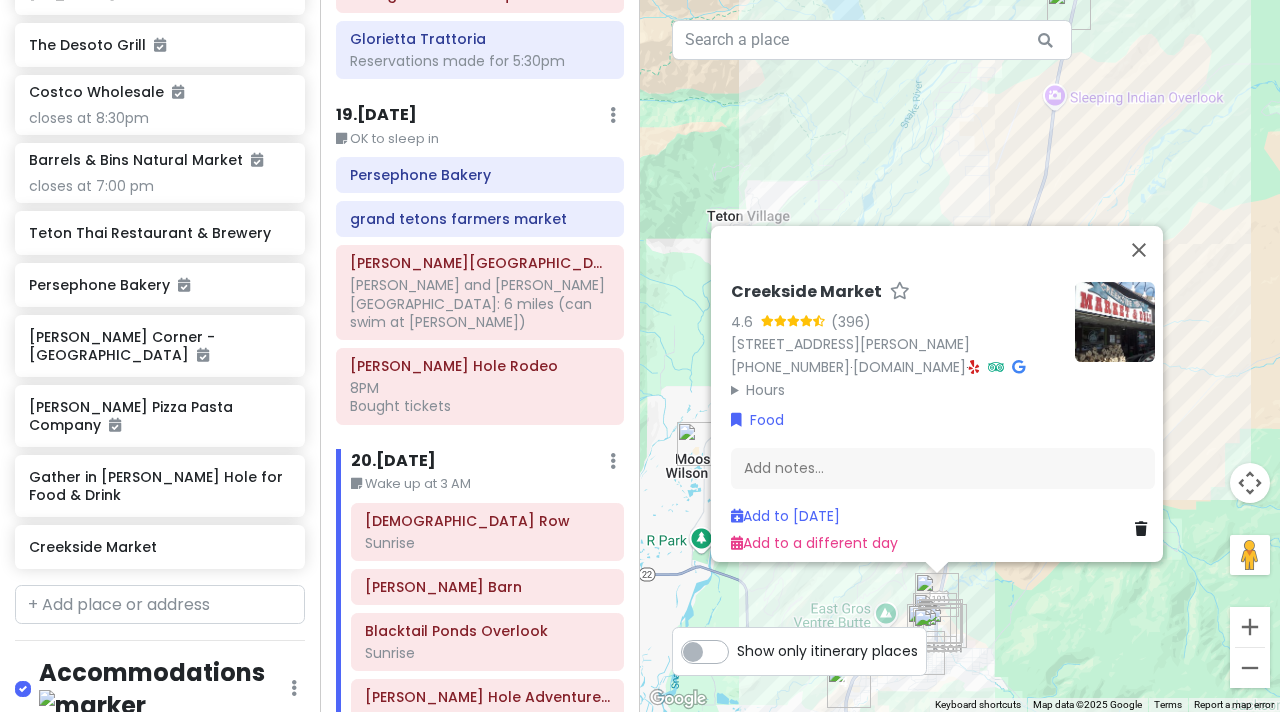 click on "Hours" at bounding box center [895, 390] 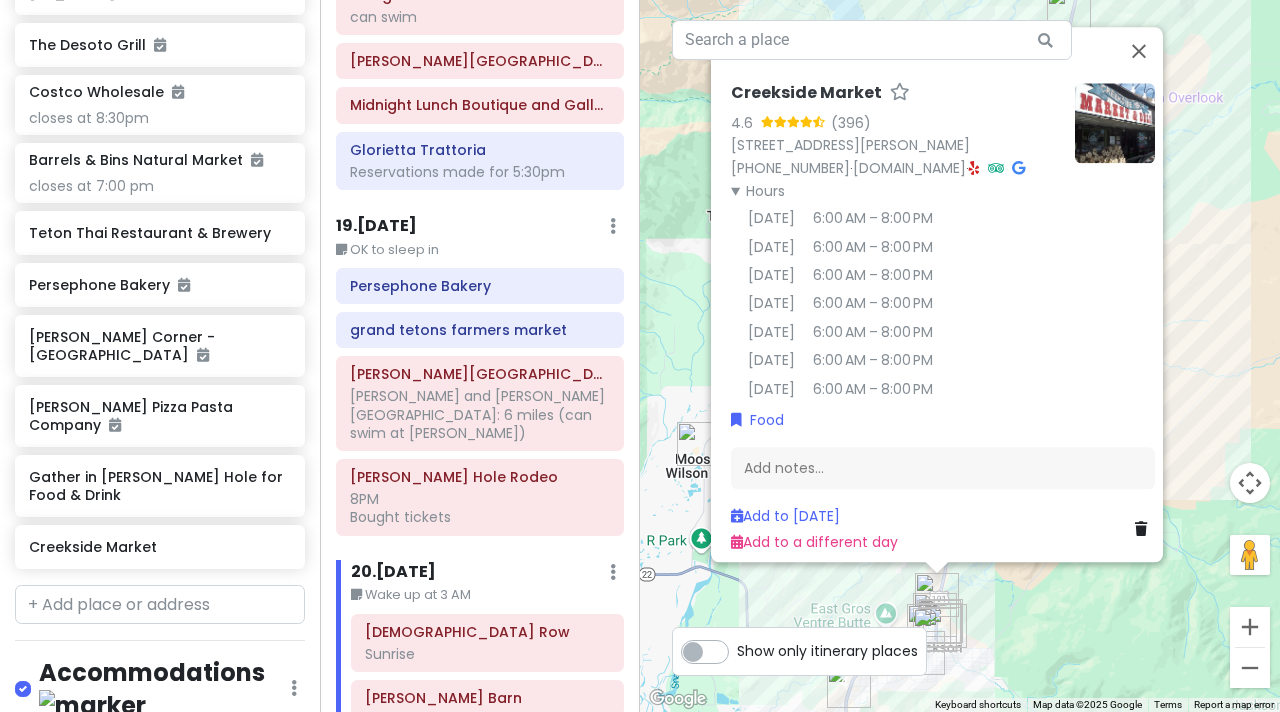 scroll, scrollTop: 4879, scrollLeft: 0, axis: vertical 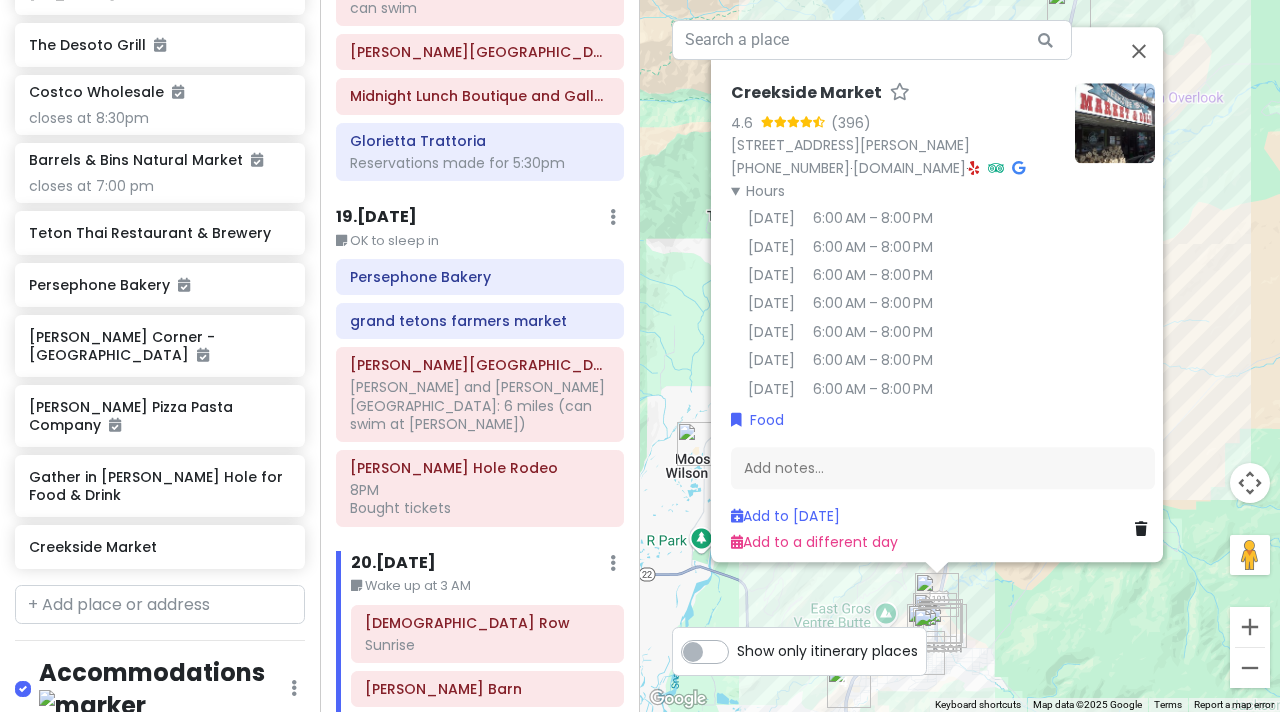 click on "19 .  [DATE]" at bounding box center [376, 217] 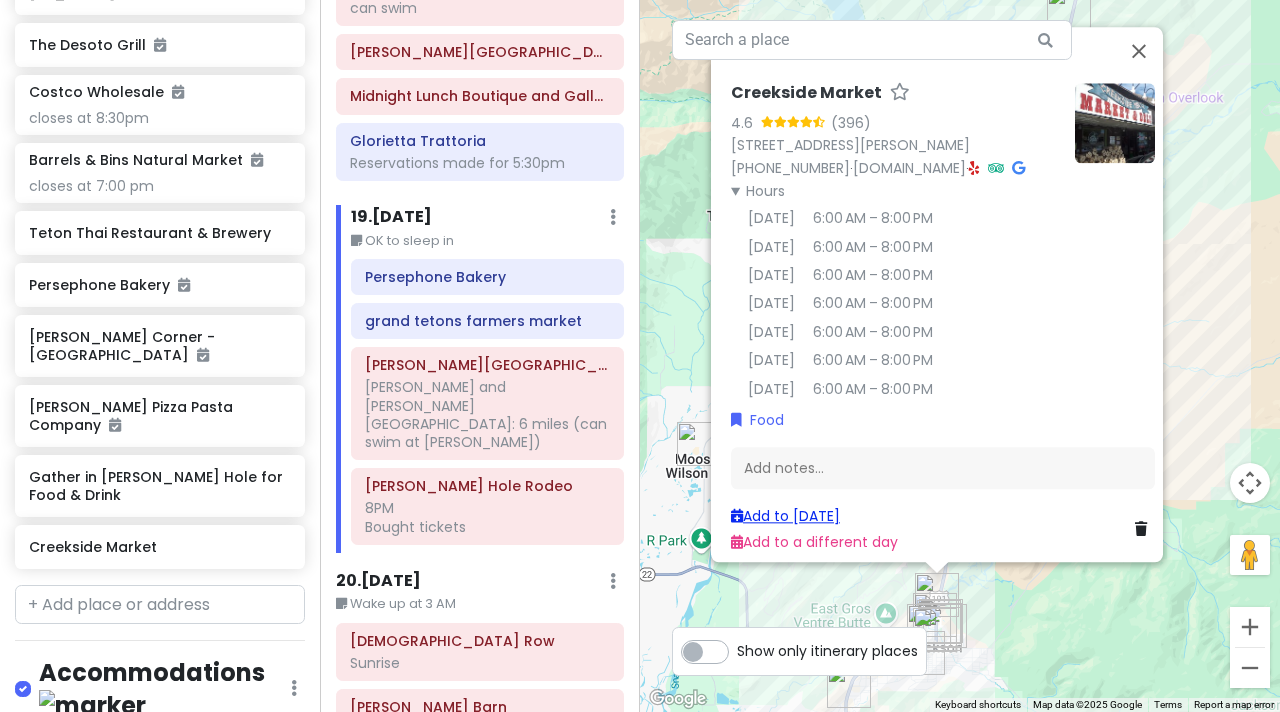 click on "Add to   [DATE]" at bounding box center [785, 516] 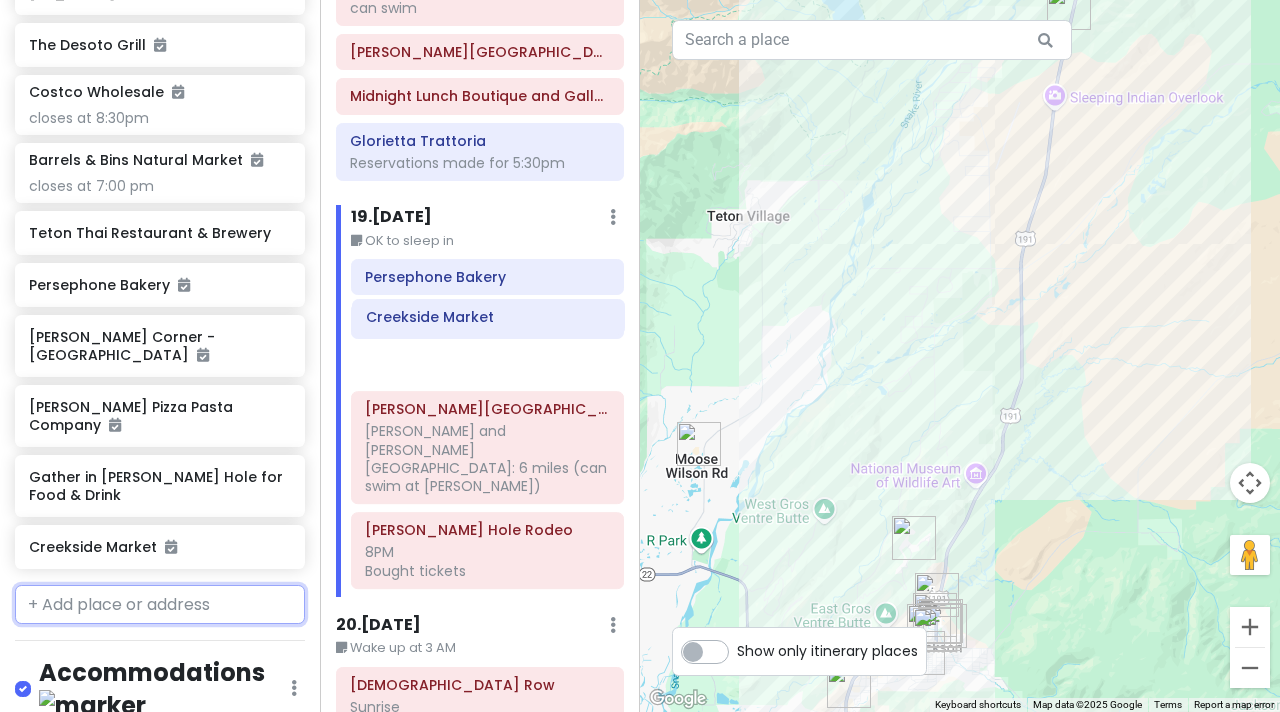 drag, startPoint x: 456, startPoint y: 486, endPoint x: 457, endPoint y: 326, distance: 160.00313 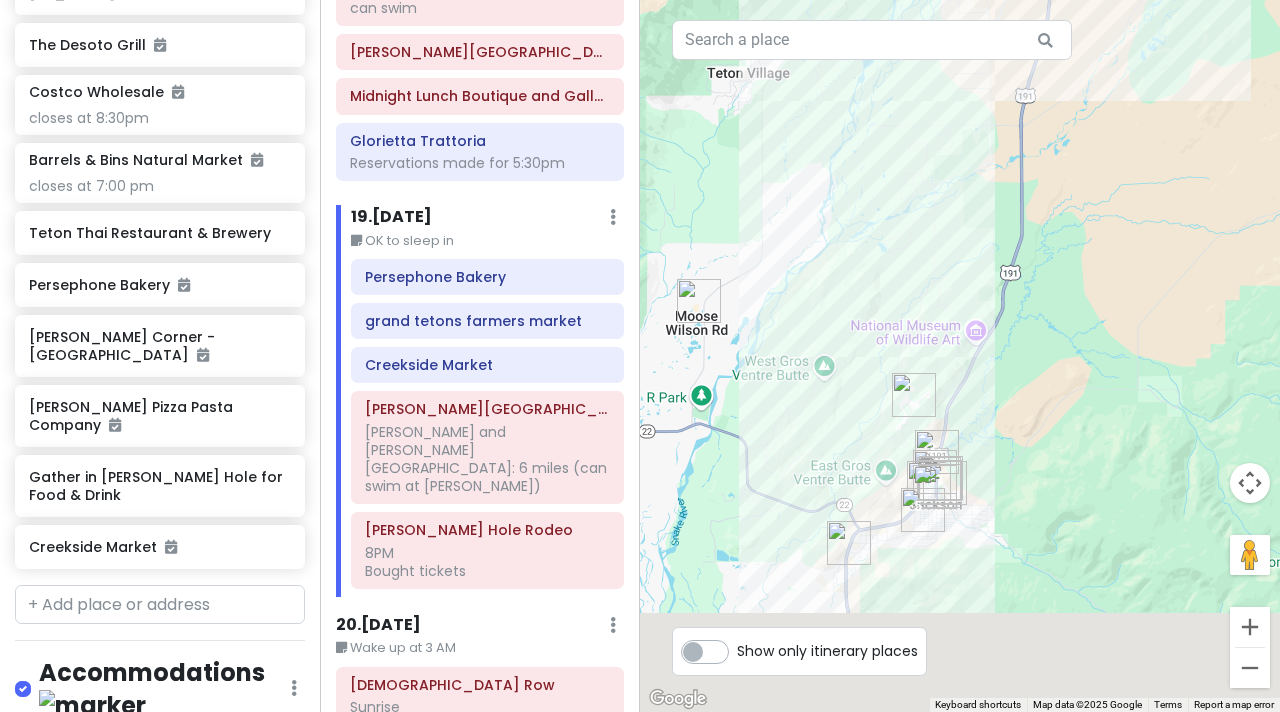 drag, startPoint x: 1047, startPoint y: 624, endPoint x: 1047, endPoint y: 473, distance: 151 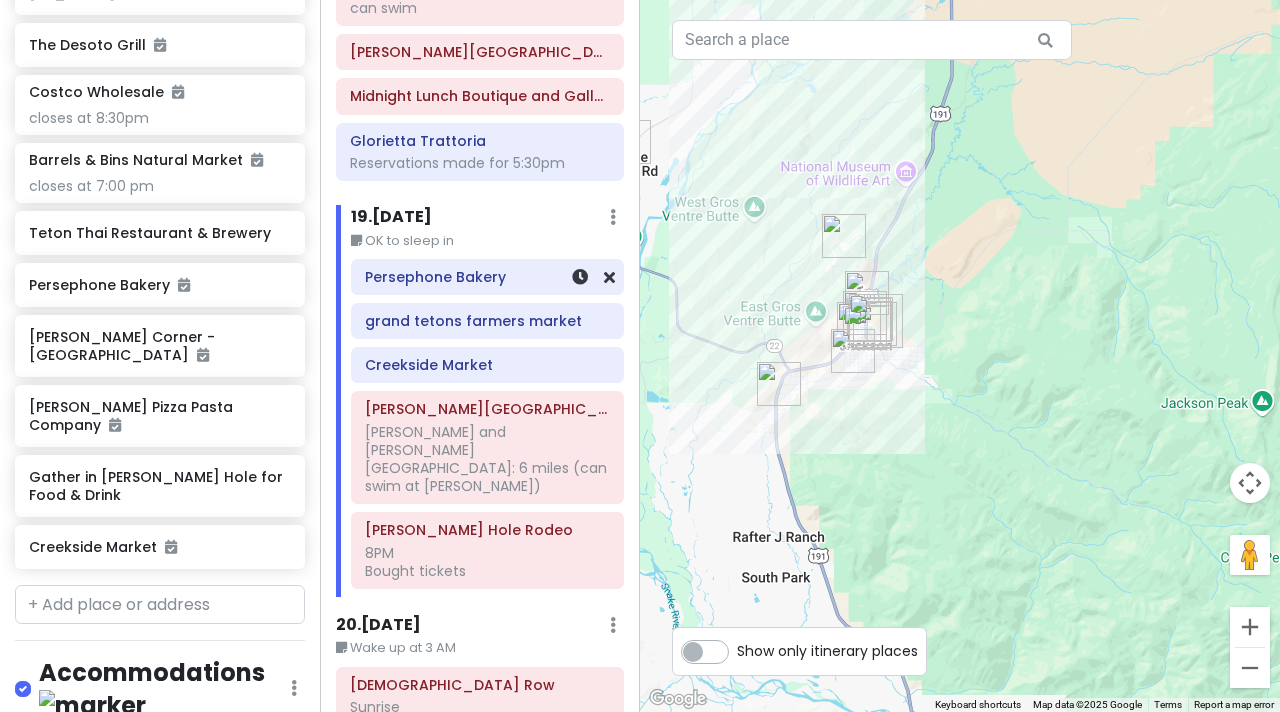 click at bounding box center [581, 277] 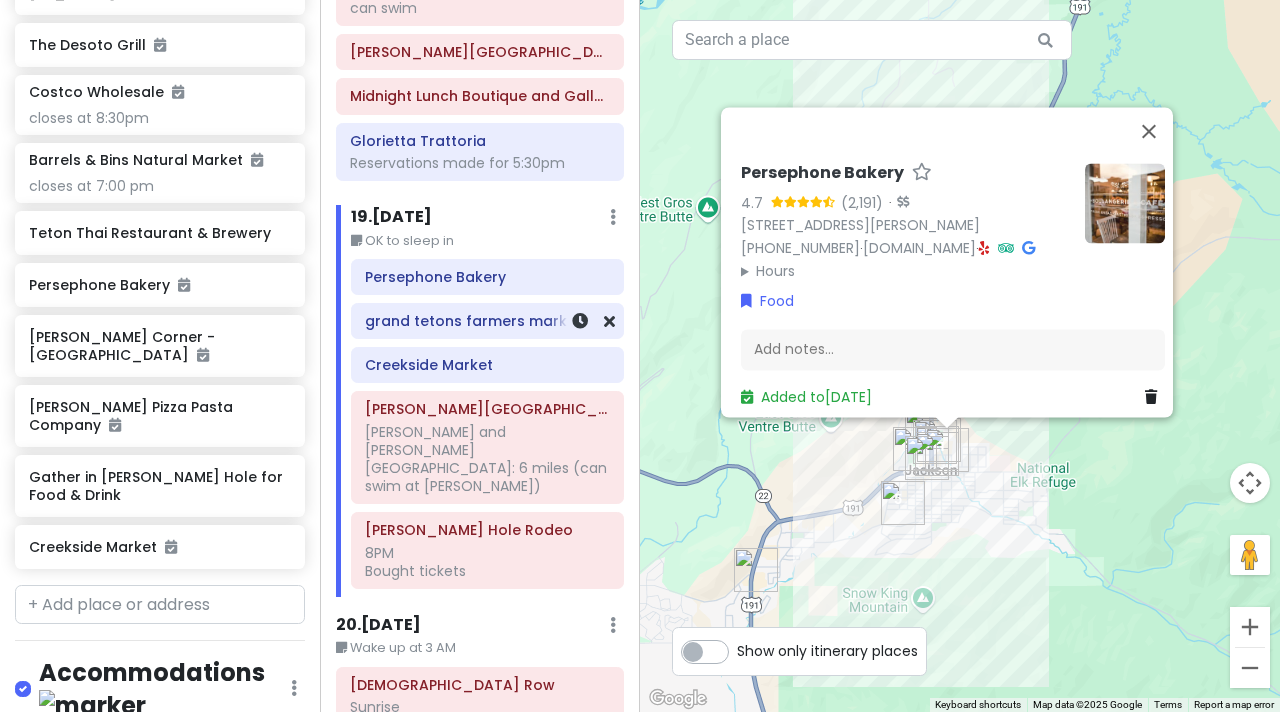 click on "grand tetons farmers market" at bounding box center [487, 321] 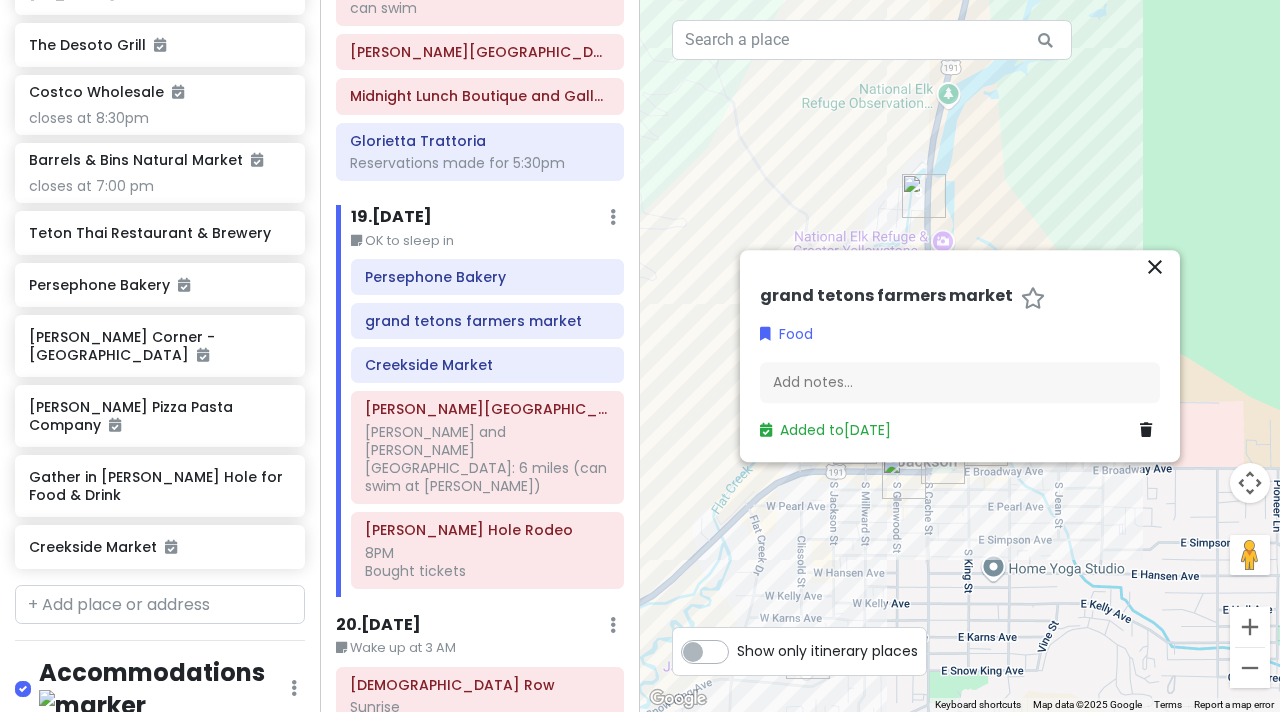 click at bounding box center [960, 356] 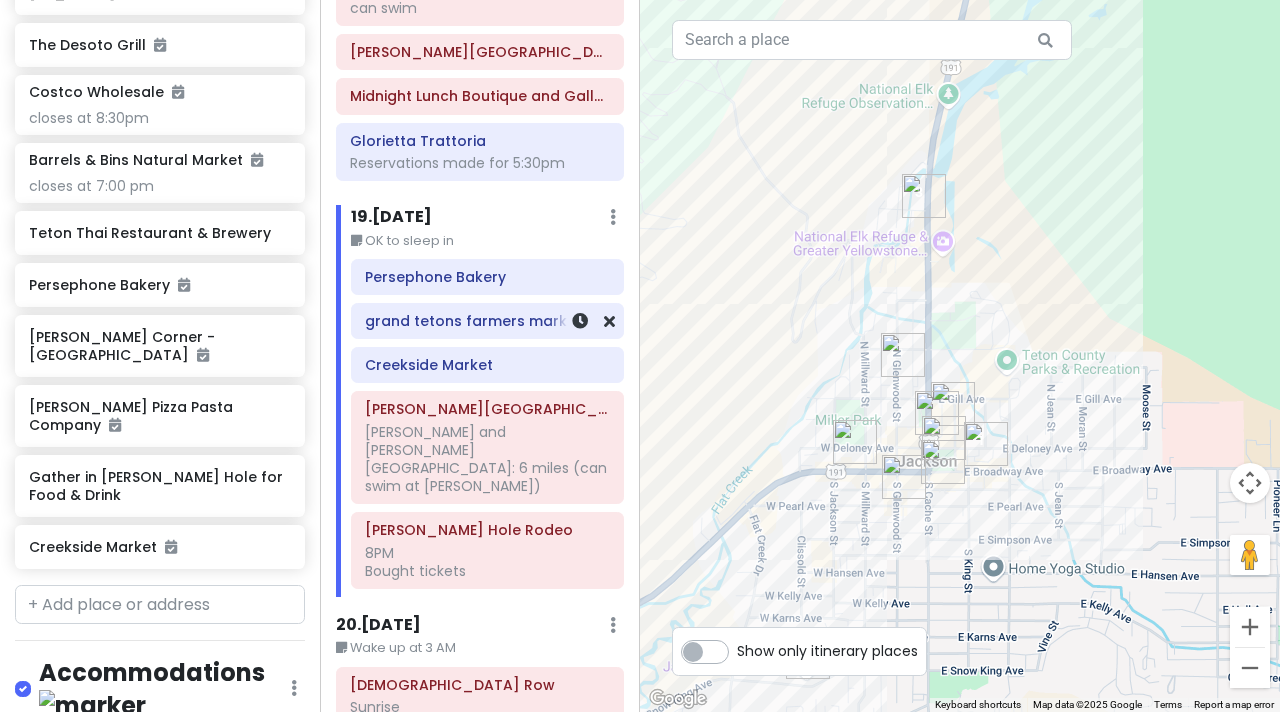 click on "grand tetons farmers market" at bounding box center [487, 321] 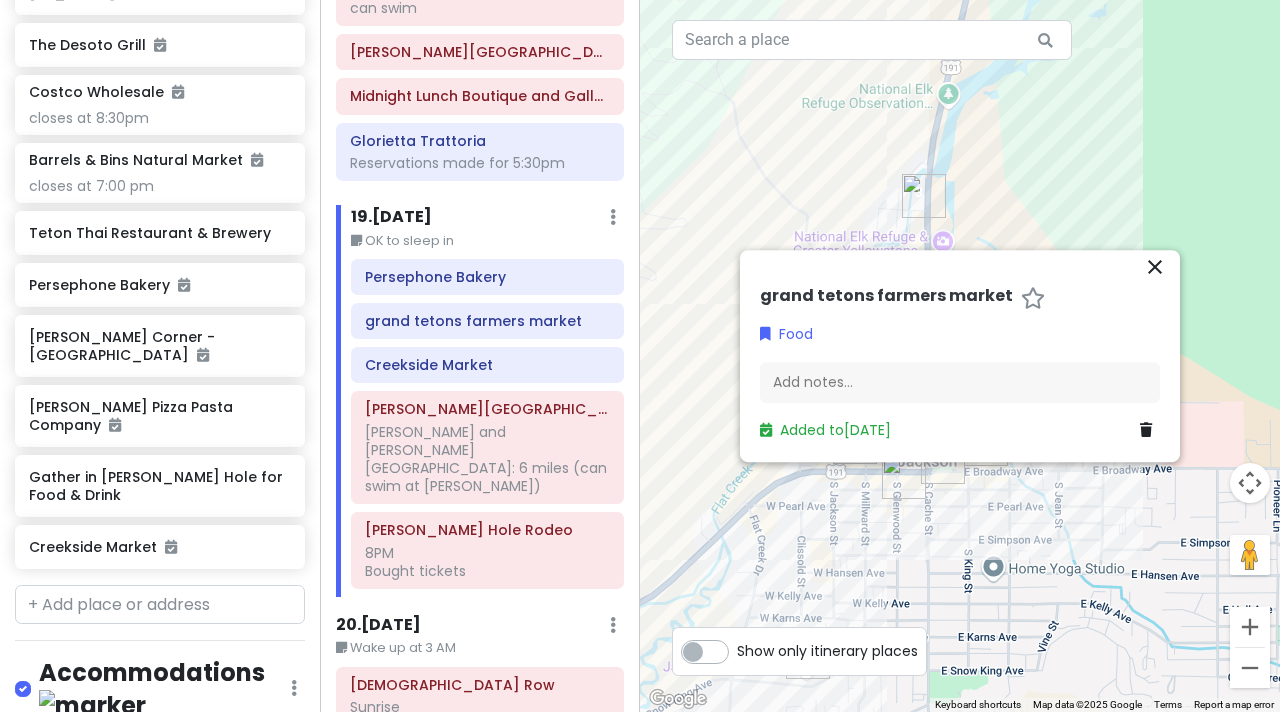click at bounding box center (960, 356) 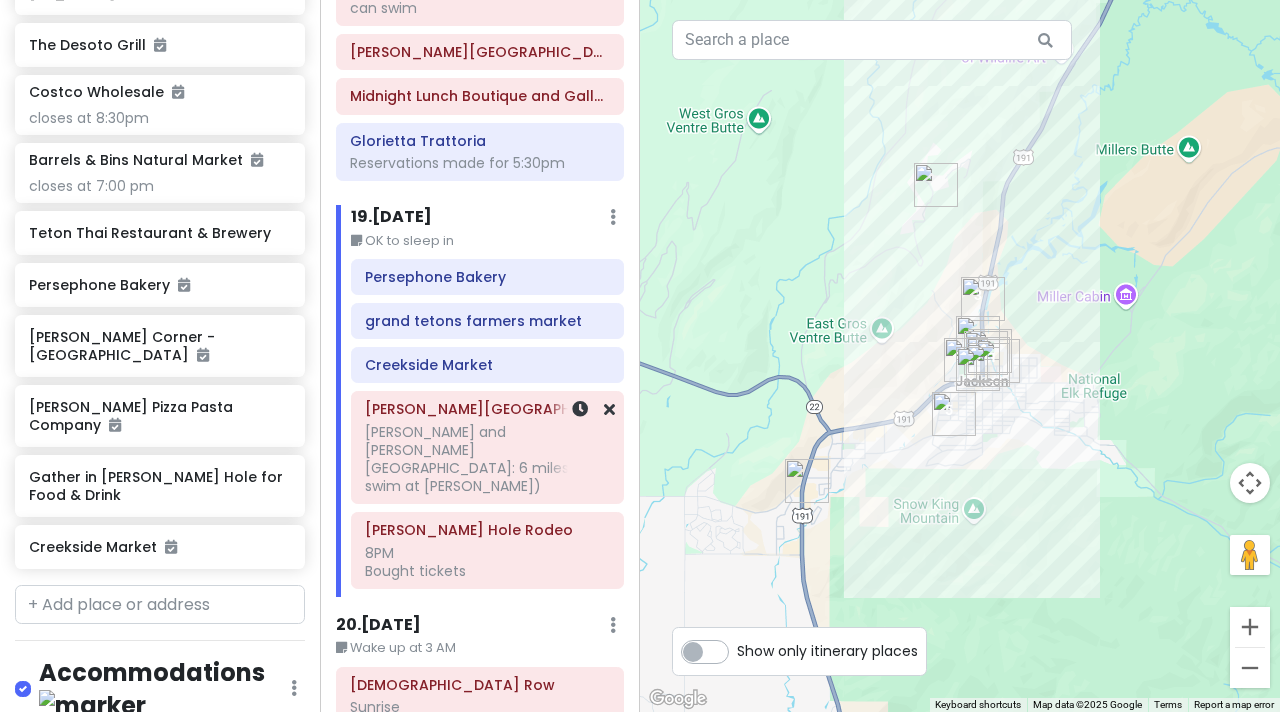 click on "[PERSON_NAME] and [PERSON_NAME][GEOGRAPHIC_DATA]: 6 miles (can swim at [PERSON_NAME])" at bounding box center (480, -4661) 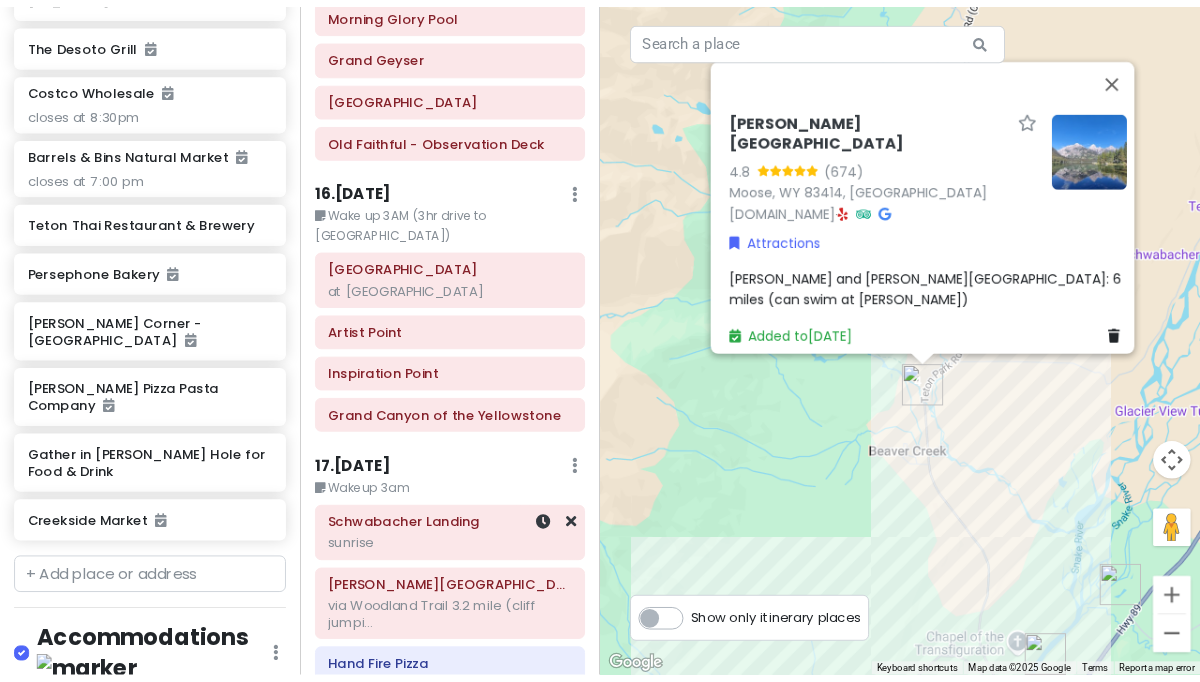 scroll, scrollTop: 4106, scrollLeft: 0, axis: vertical 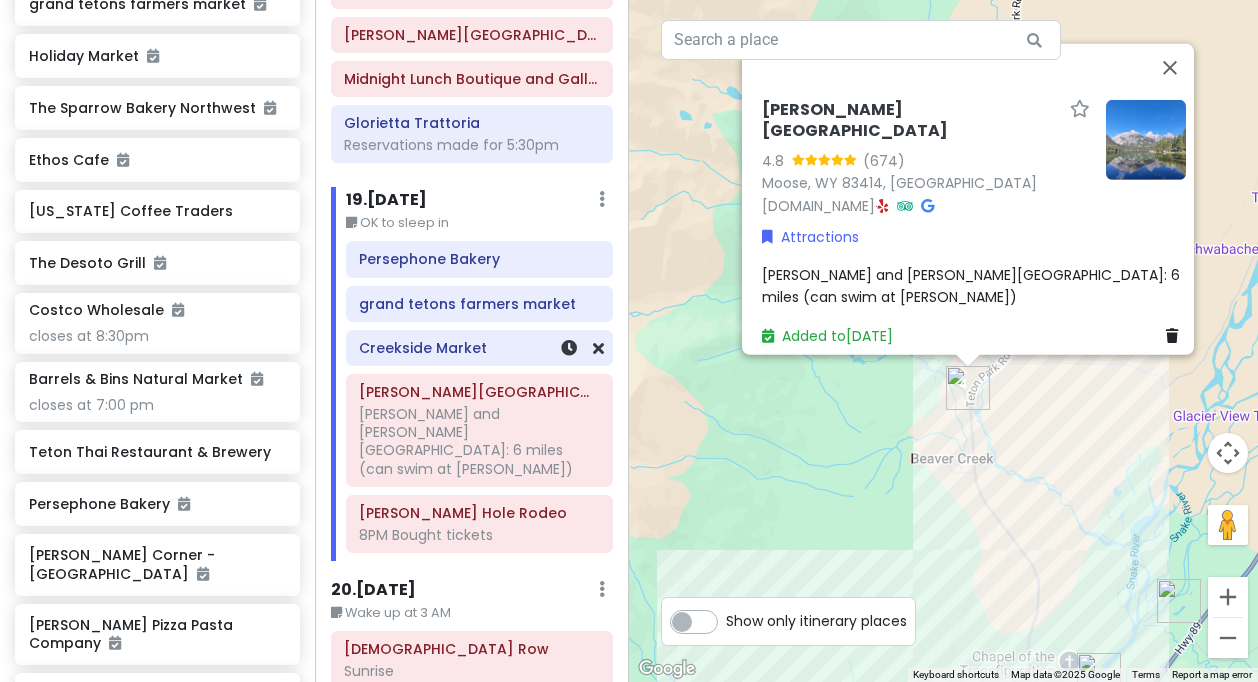 click on "Creekside Market" at bounding box center (479, 348) 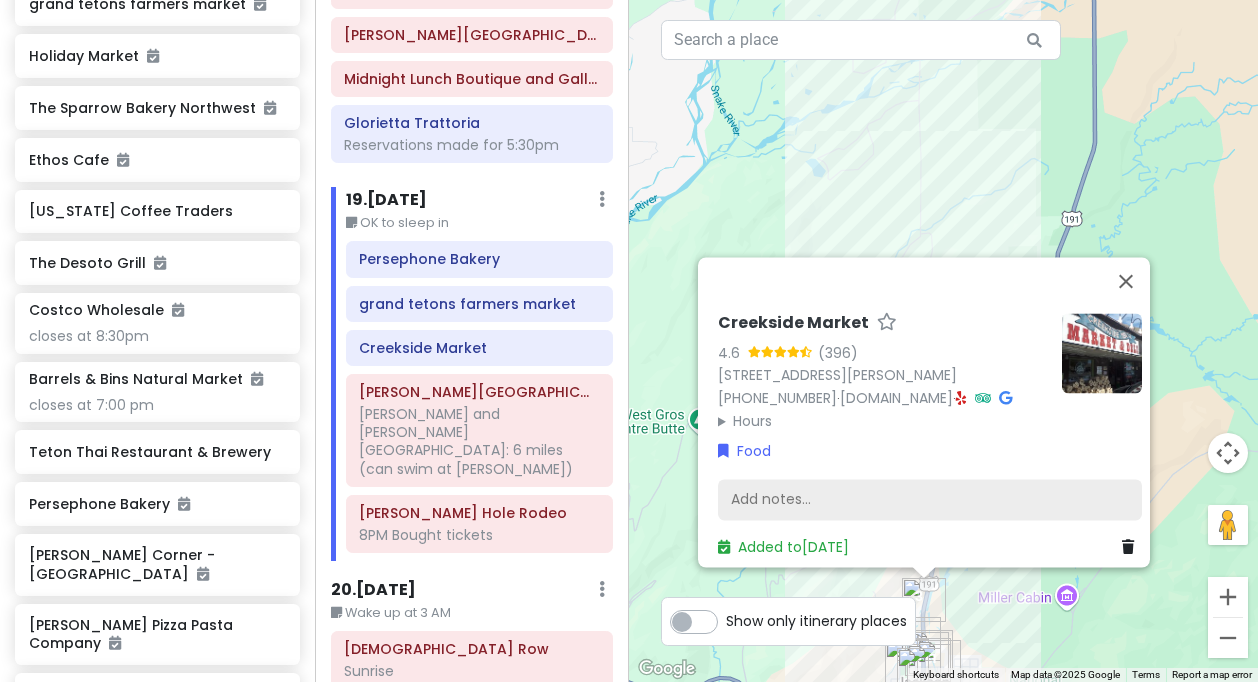click on "Add notes..." at bounding box center (930, 500) 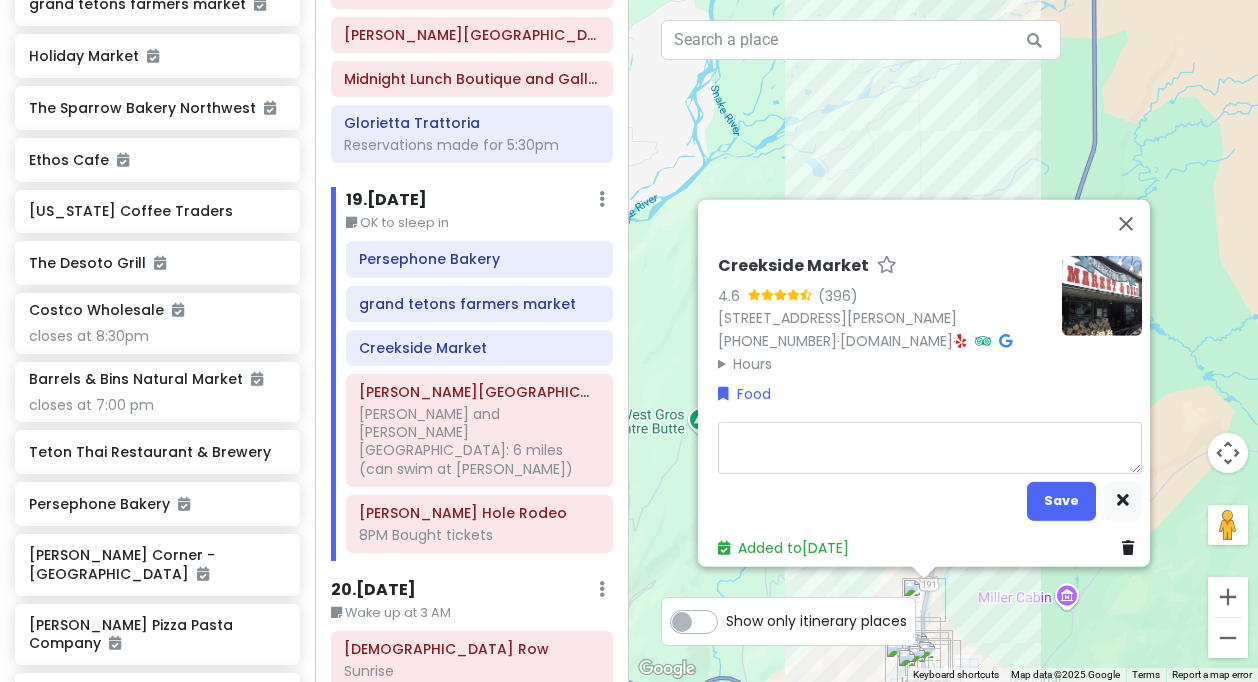 type on "x" 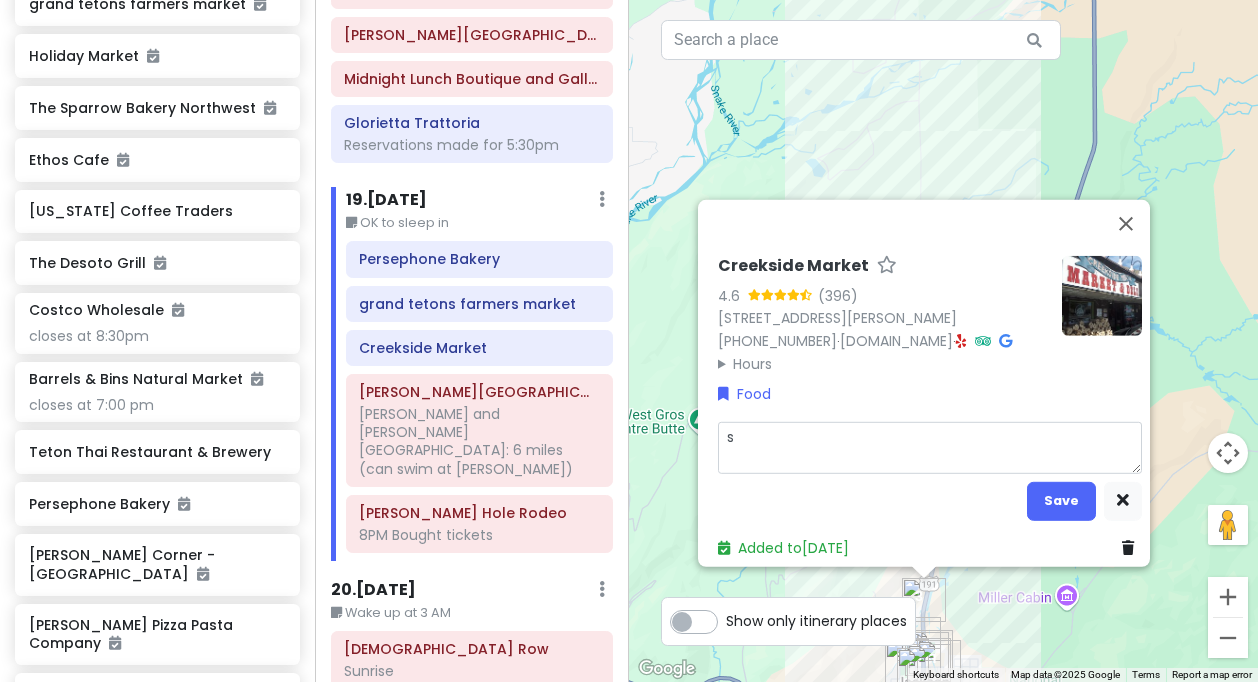 type on "x" 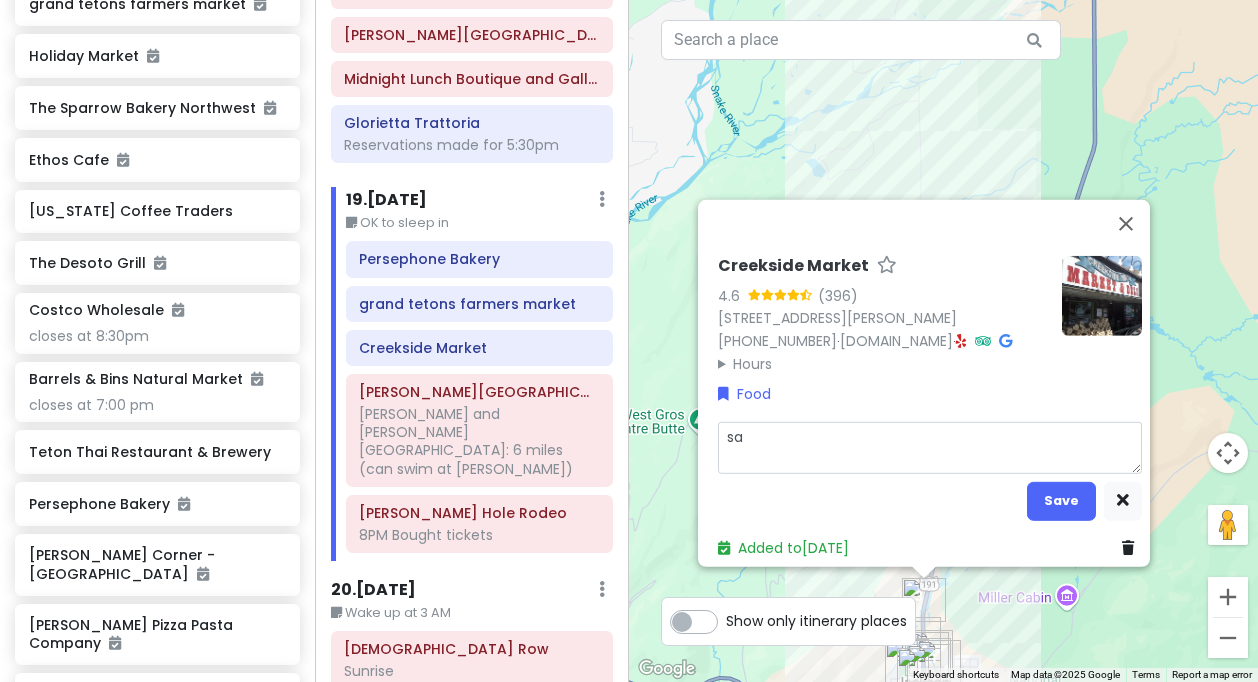 type on "san" 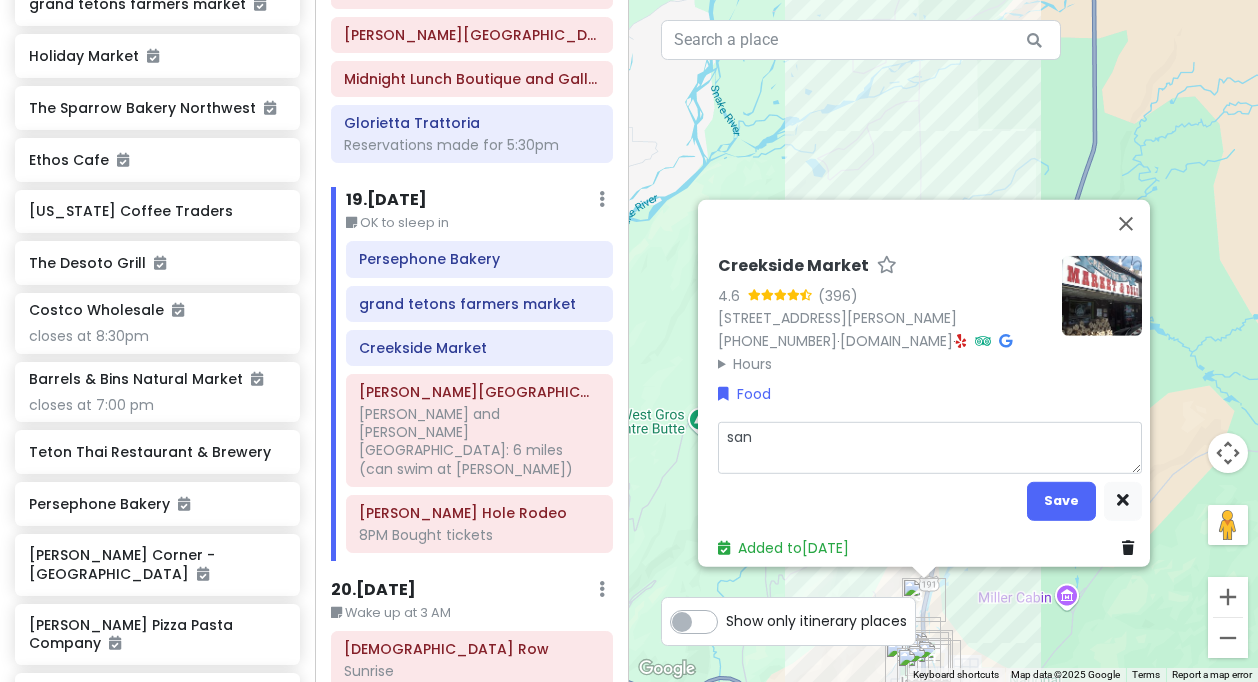 type on "x" 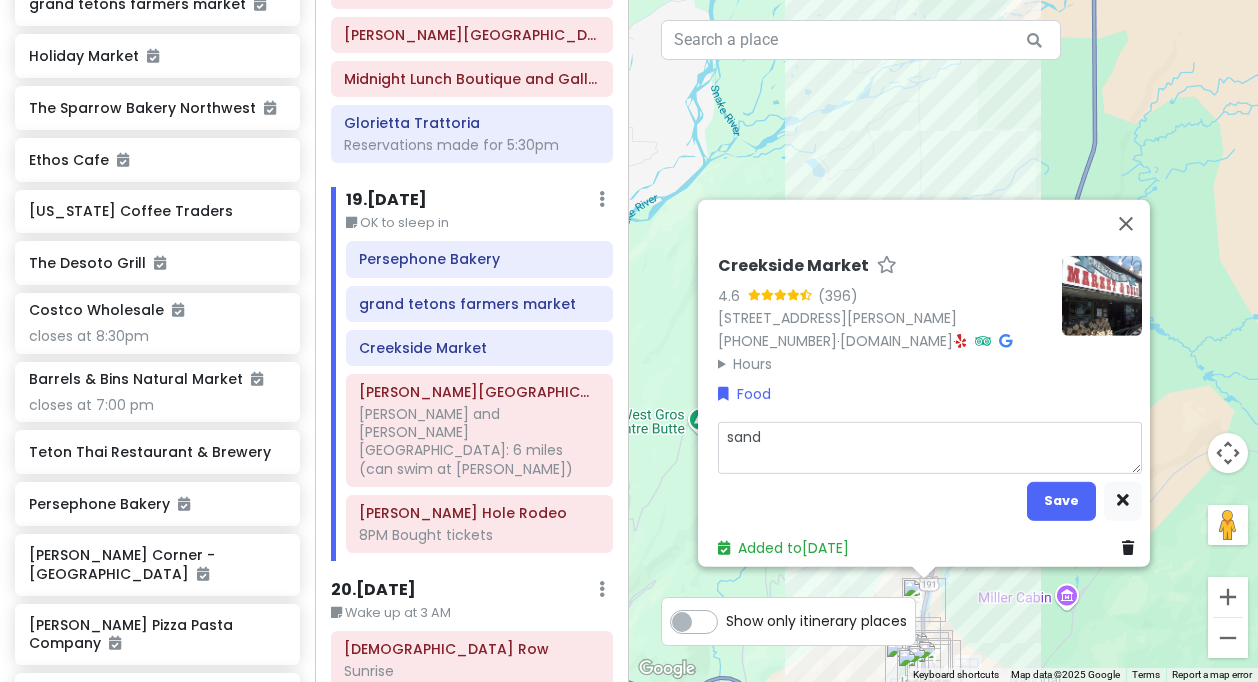 type on "x" 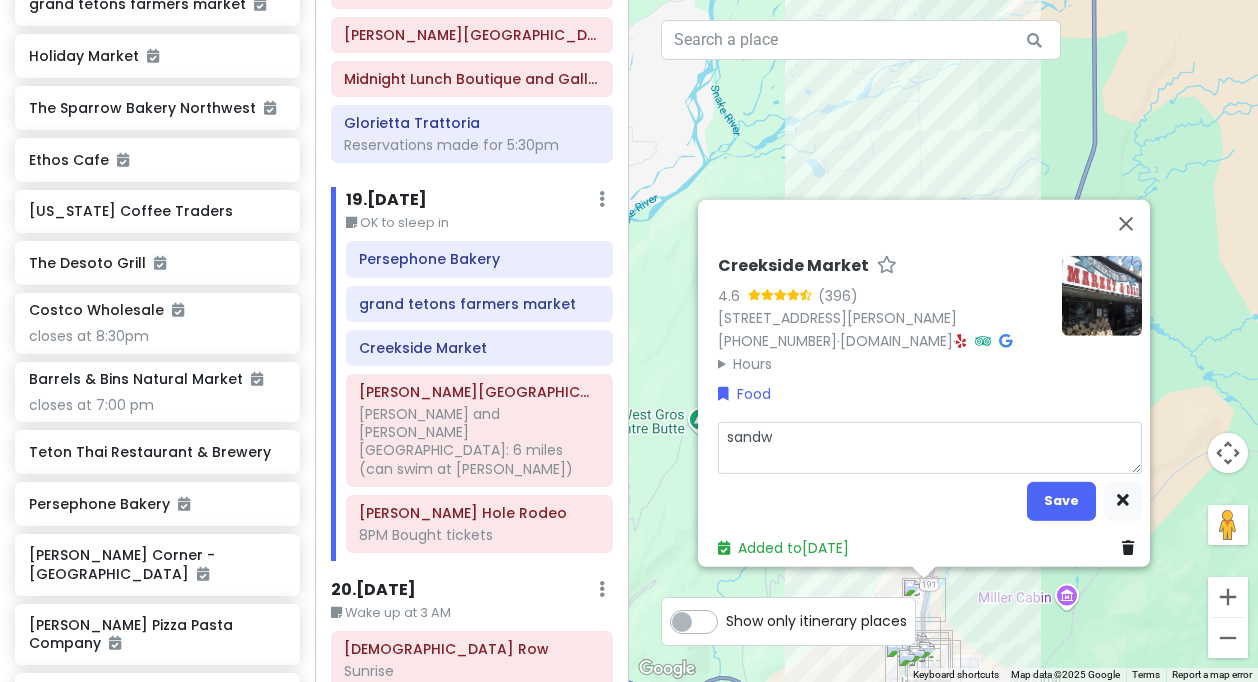 type on "x" 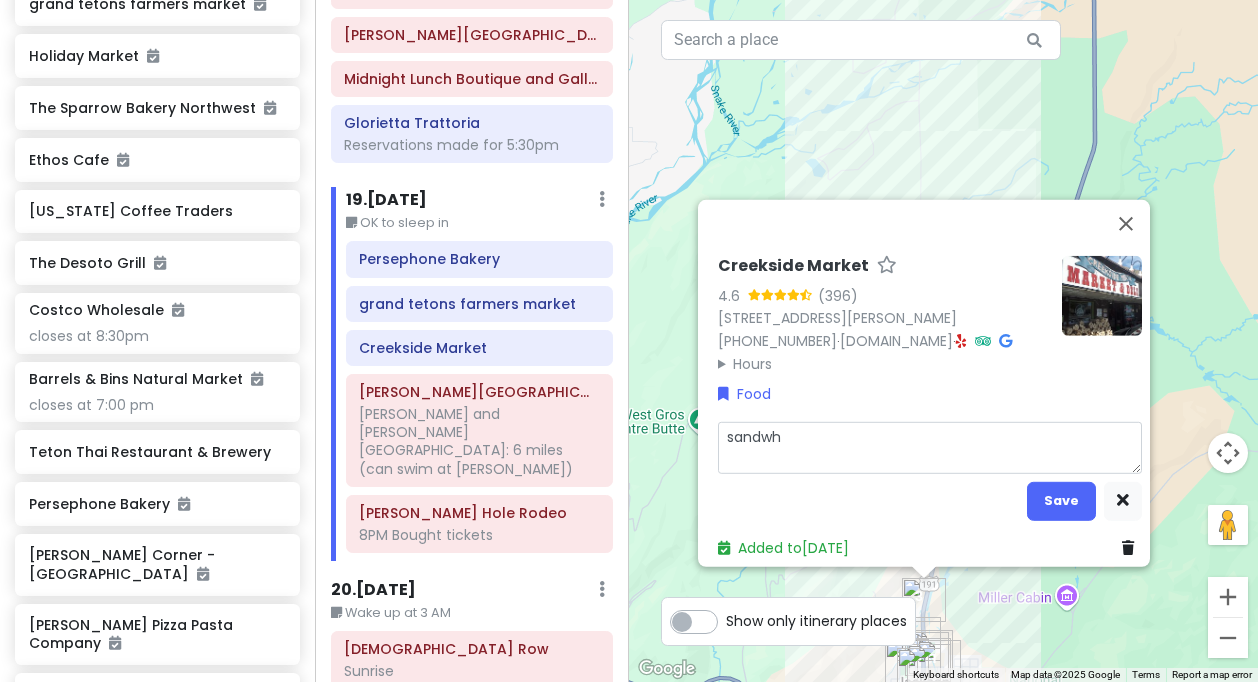 type on "x" 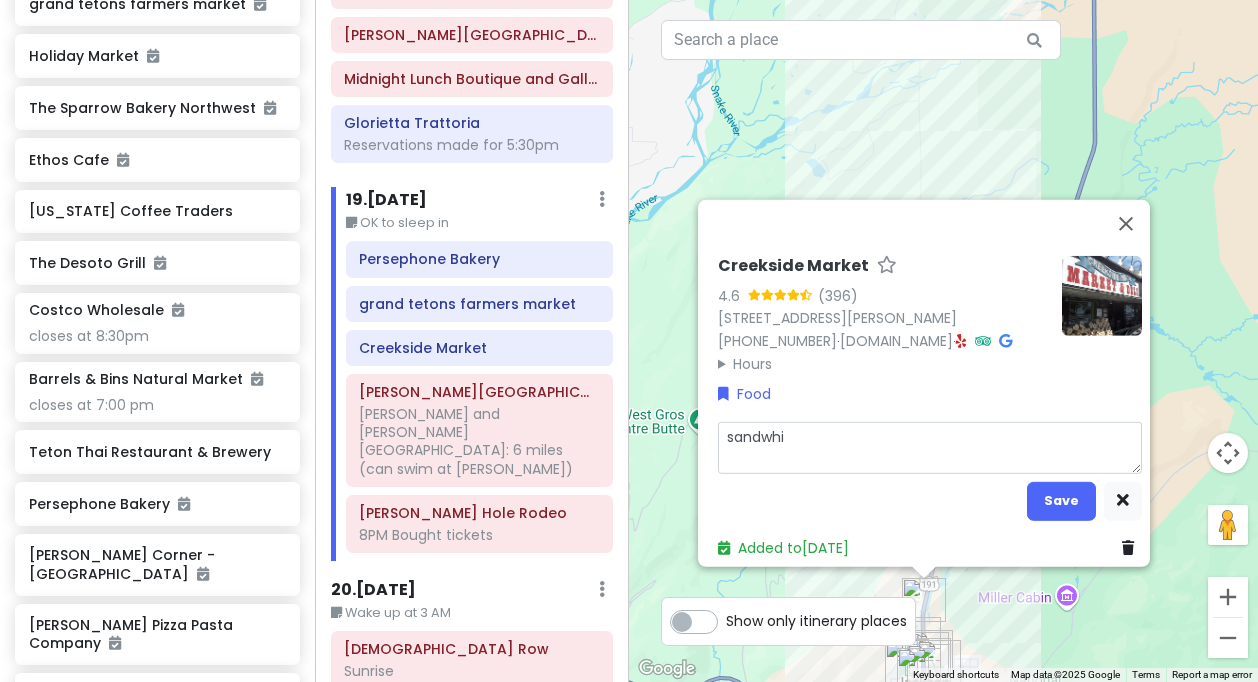 type on "x" 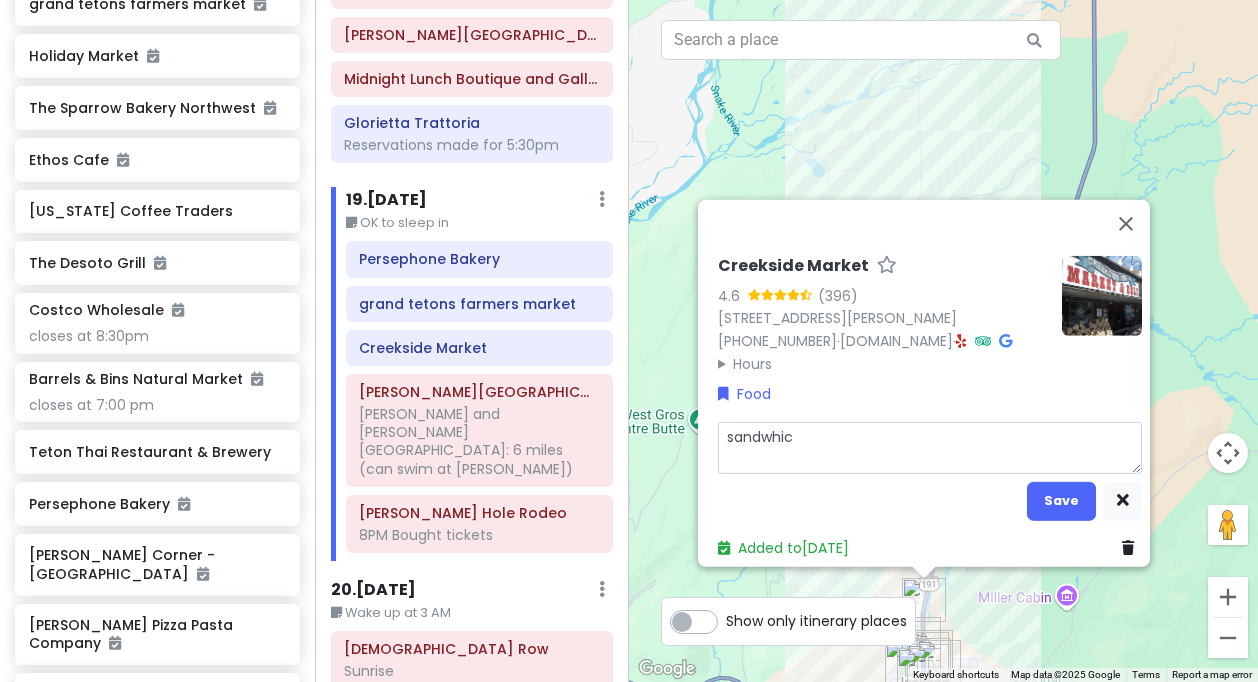 type on "x" 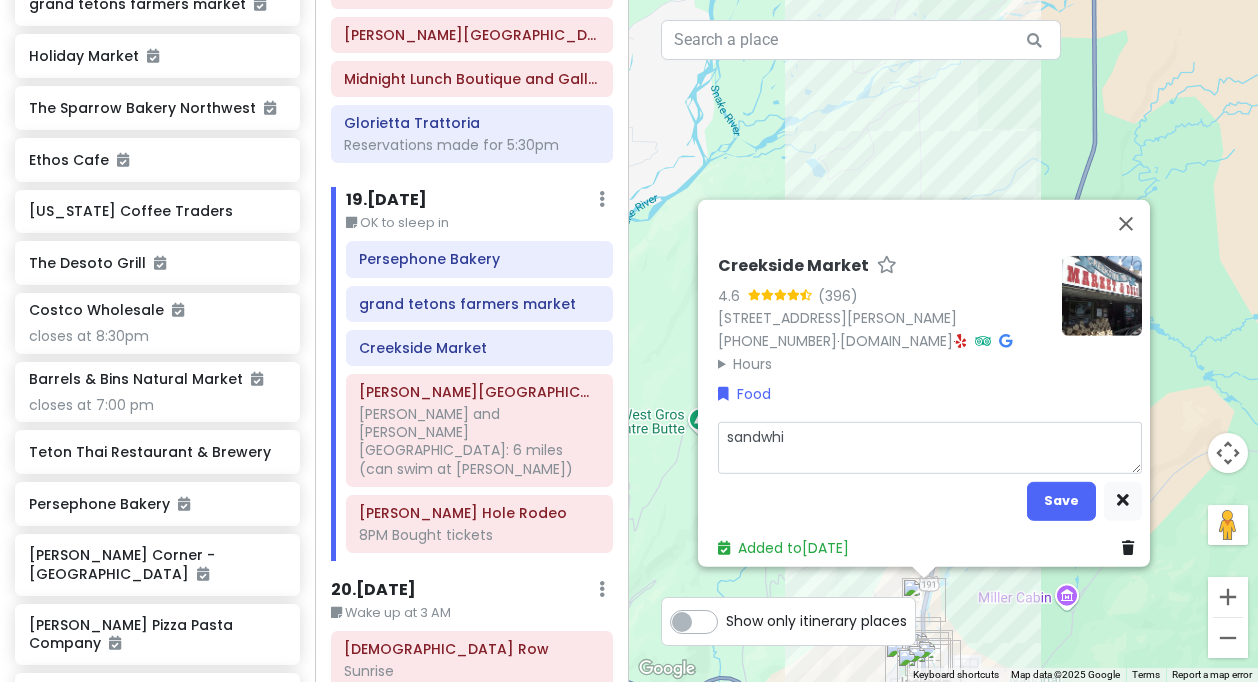 type on "x" 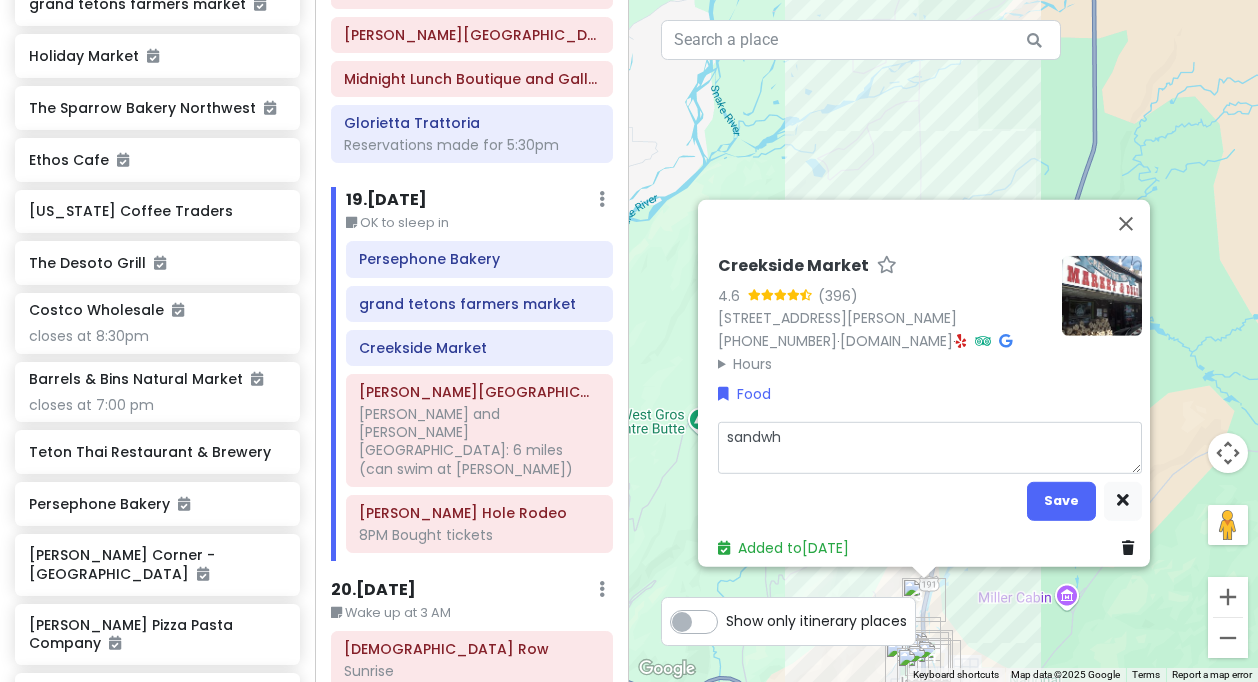 type on "x" 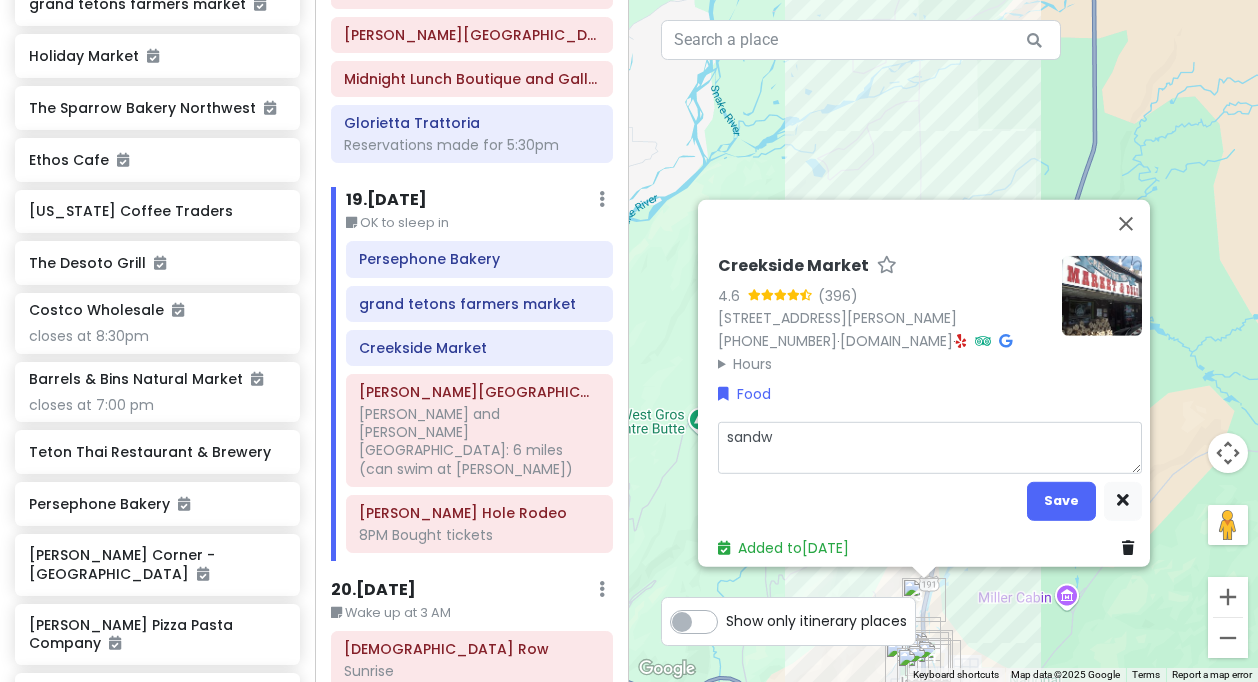 type on "x" 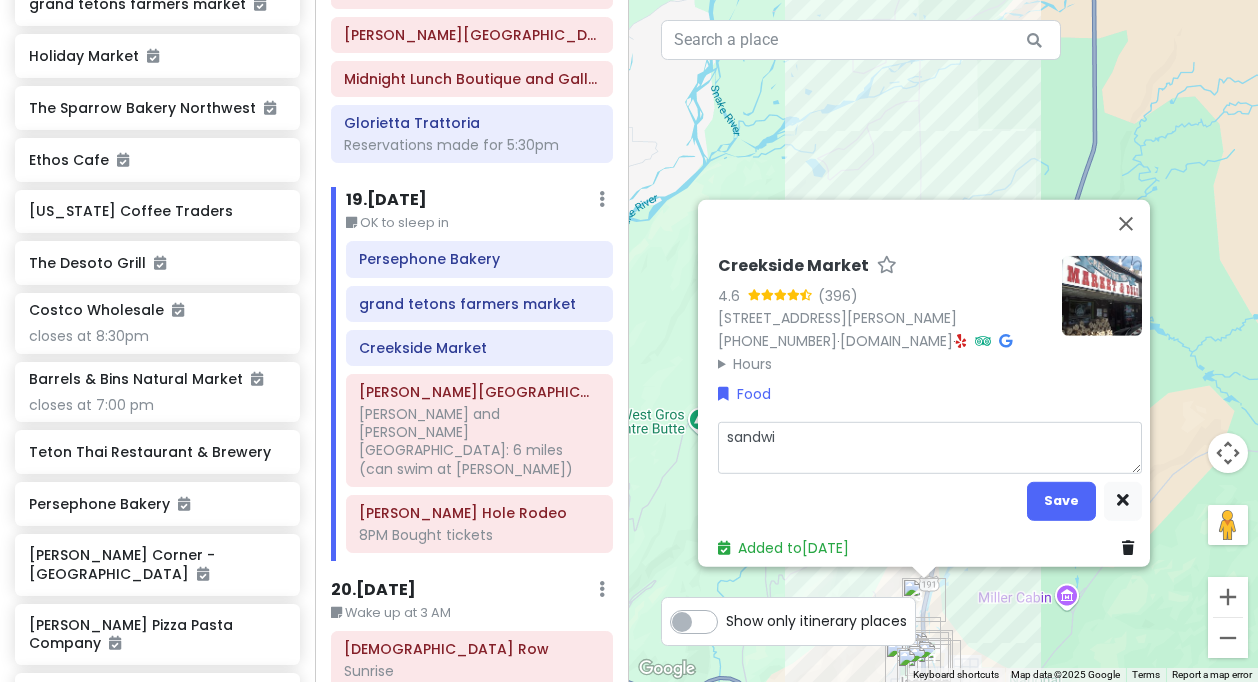 type on "x" 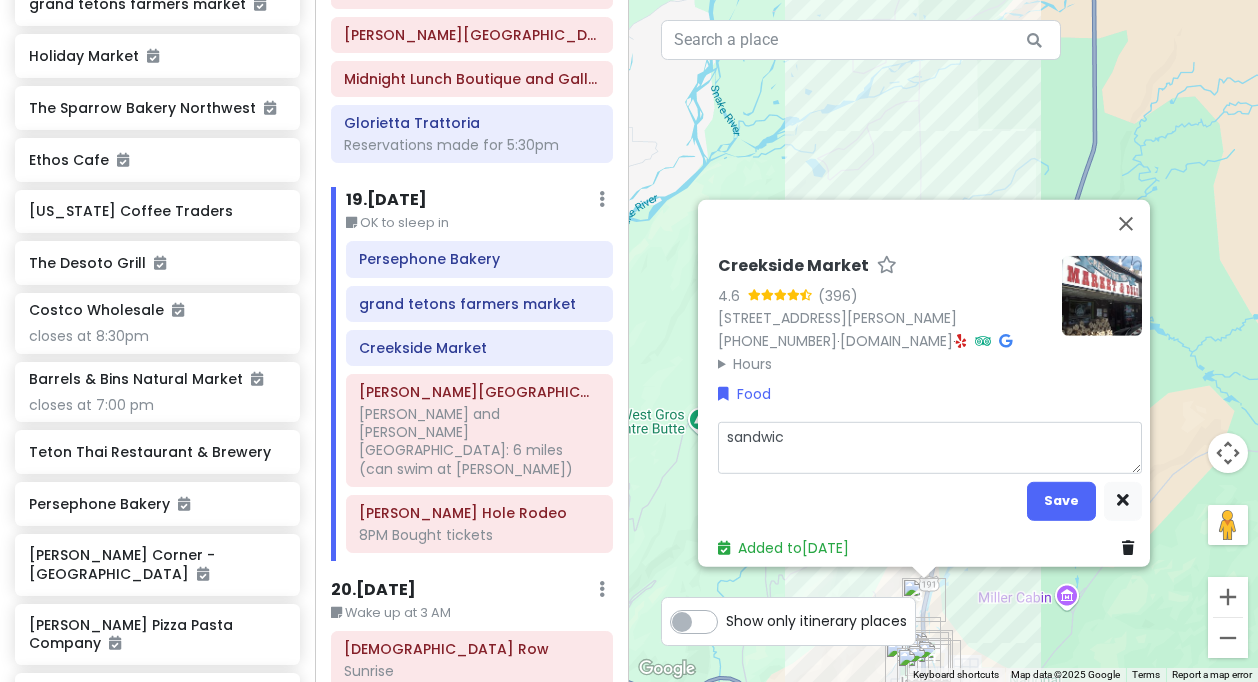 type on "x" 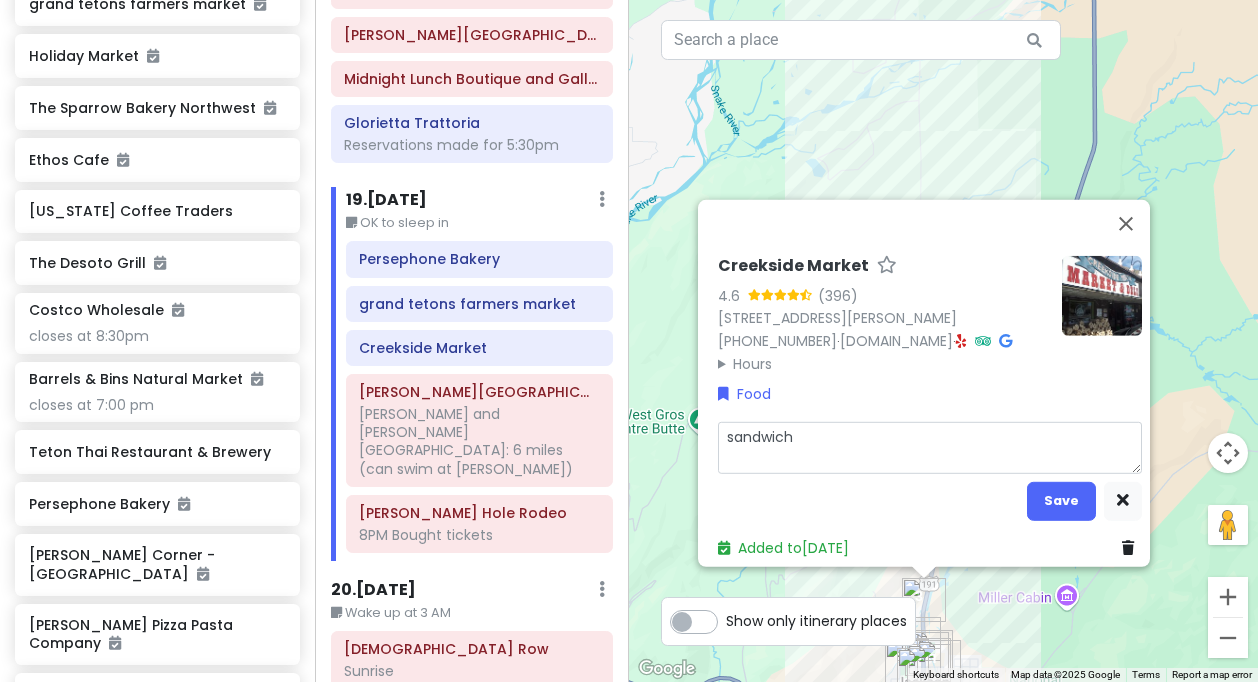 type on "x" 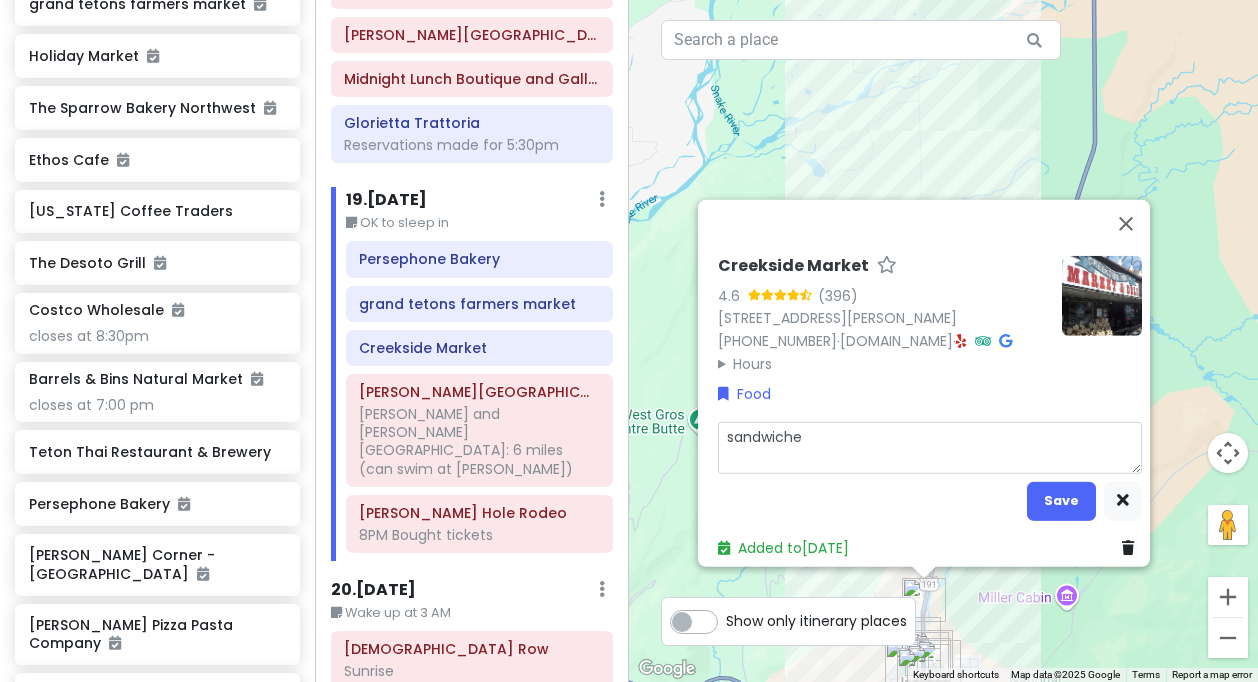 type on "x" 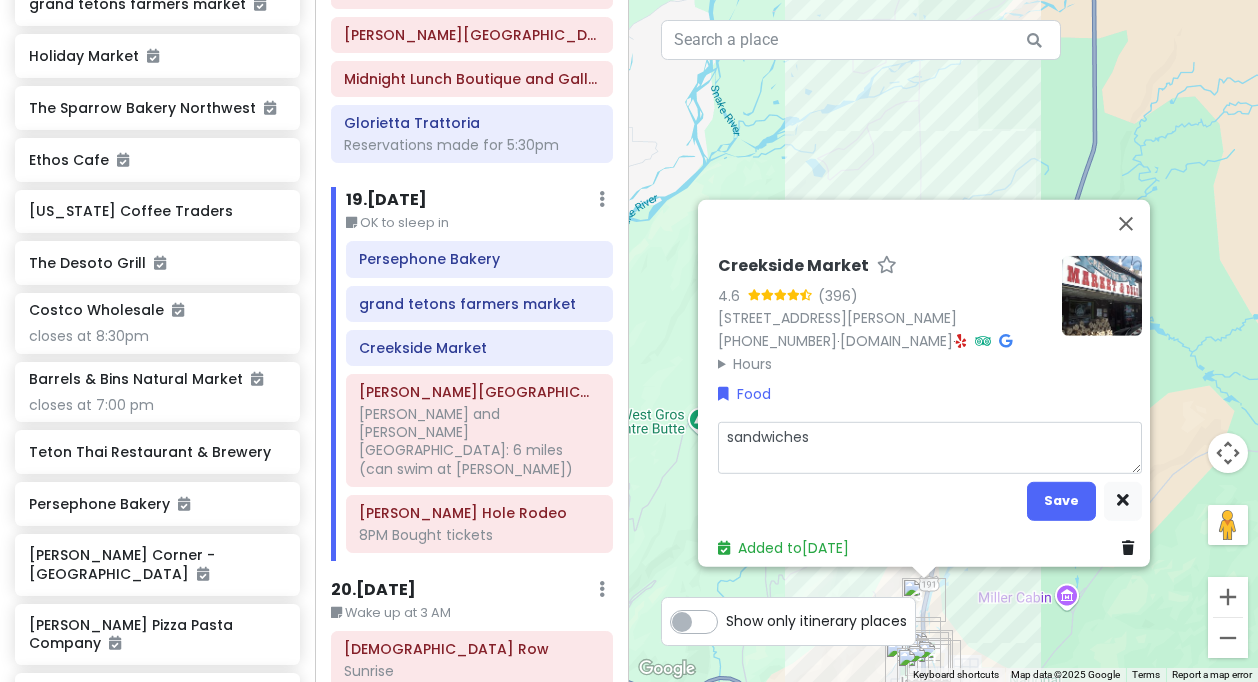 type on "x" 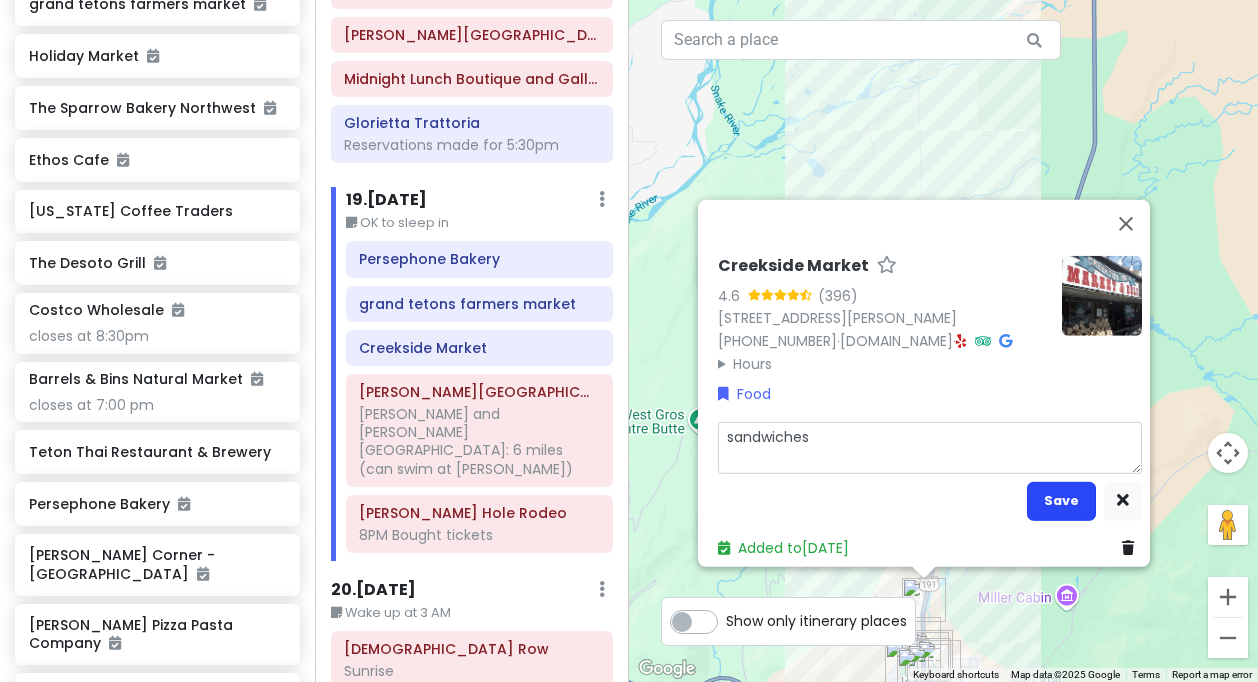type on "sandwiches" 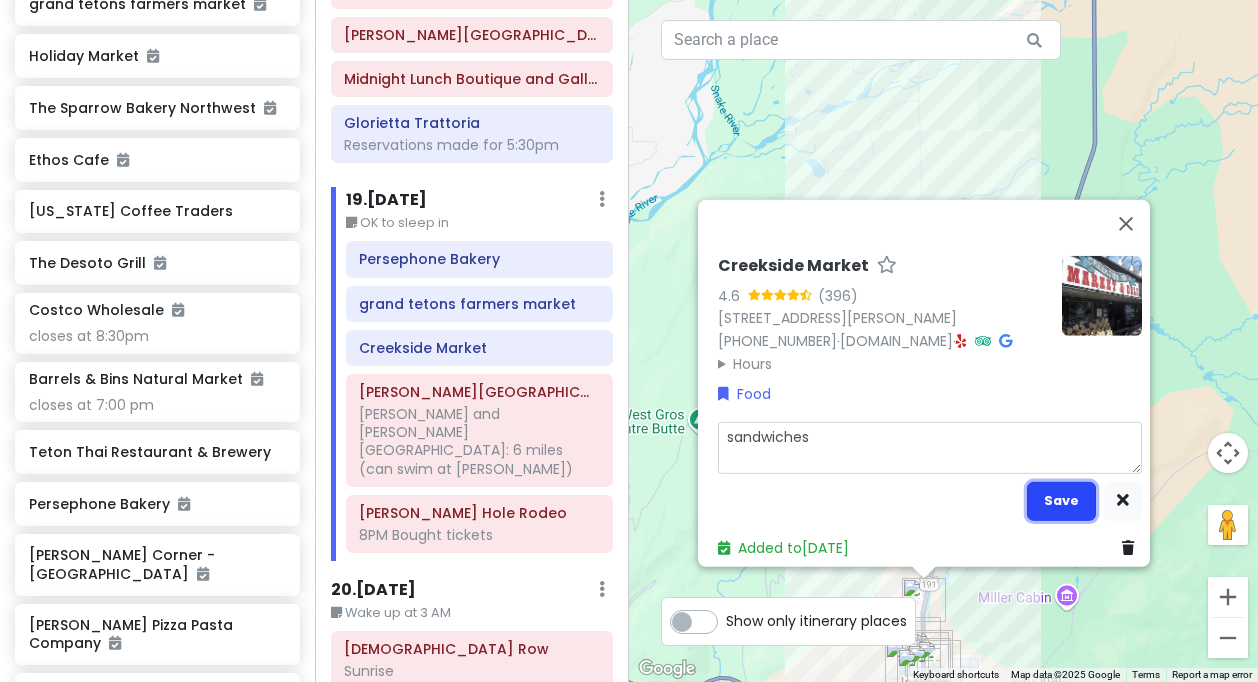 click on "Save" at bounding box center (1061, 500) 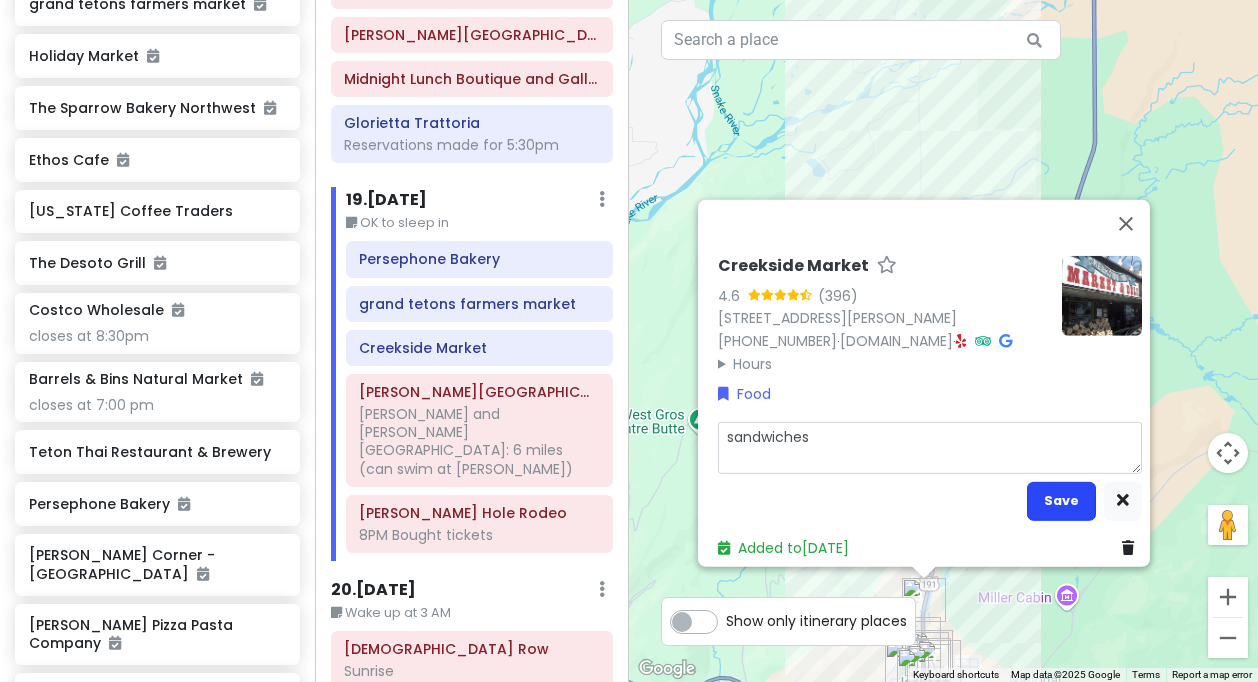 scroll, scrollTop: 8523, scrollLeft: 0, axis: vertical 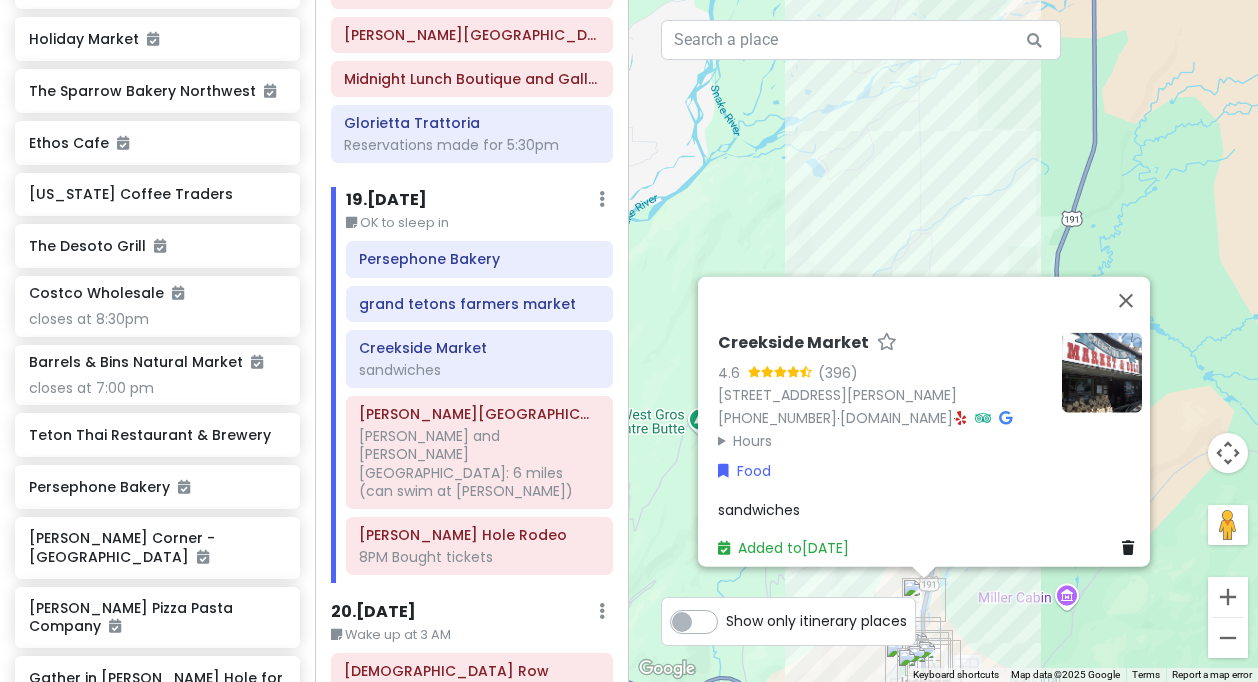click on "Persephone [GEOGRAPHIC_DATA] sandwiches [PERSON_NAME][GEOGRAPHIC_DATA] [GEOGRAPHIC_DATA] and [PERSON_NAME][GEOGRAPHIC_DATA]: 6 miles (can swim at [PERSON_NAME]) [PERSON_NAME][GEOGRAPHIC_DATA] 8PM
Bought tickets" 